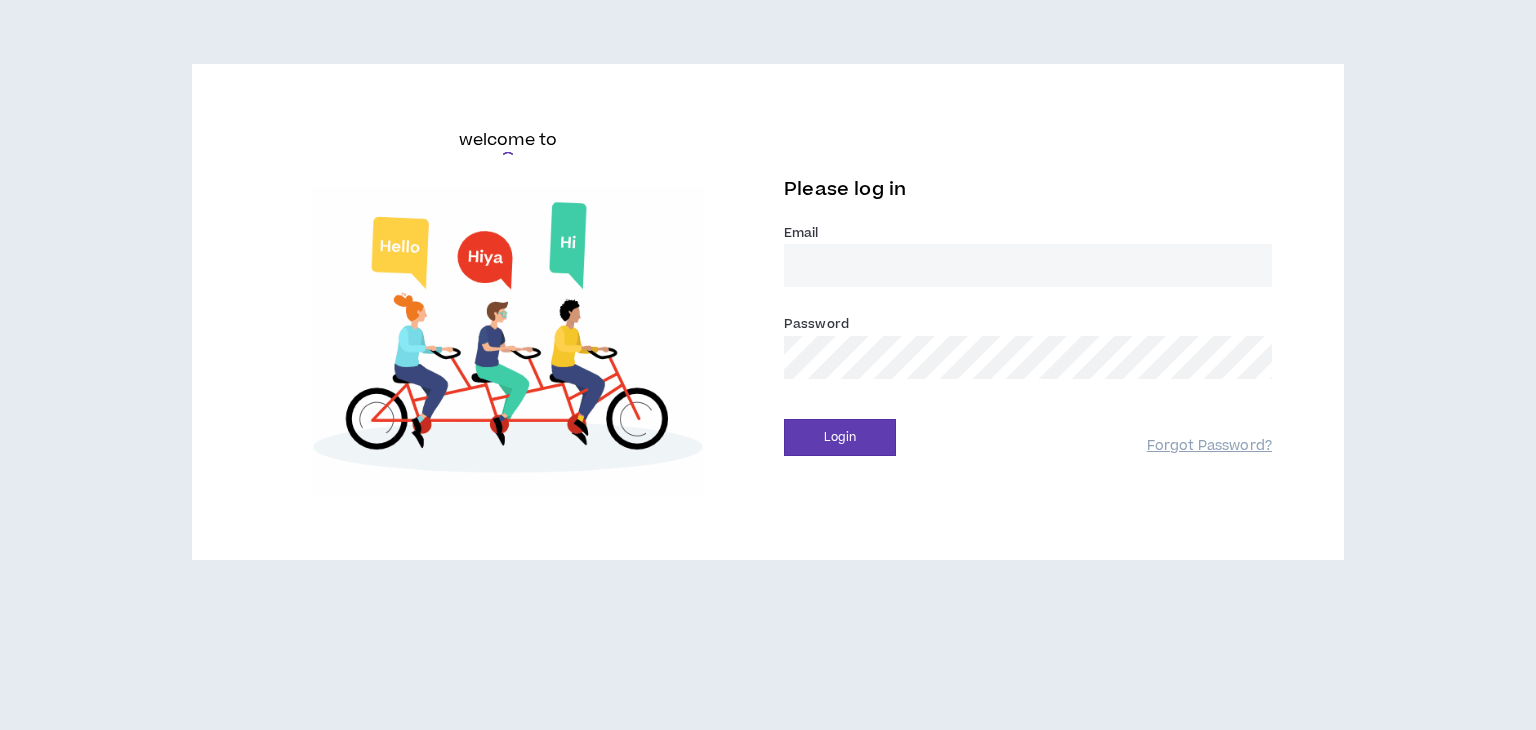scroll, scrollTop: 0, scrollLeft: 0, axis: both 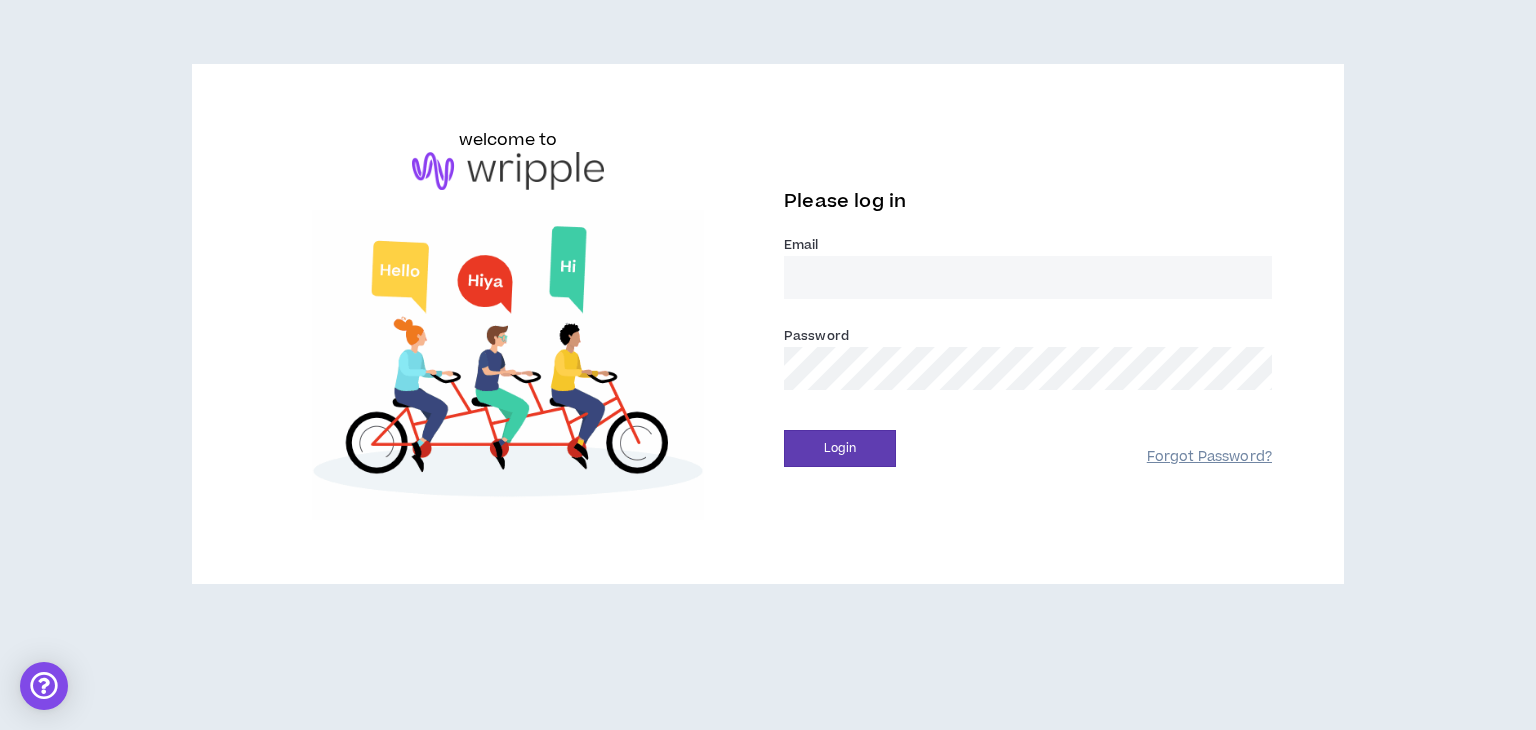 click on "Forgot Password?" at bounding box center [1209, 457] 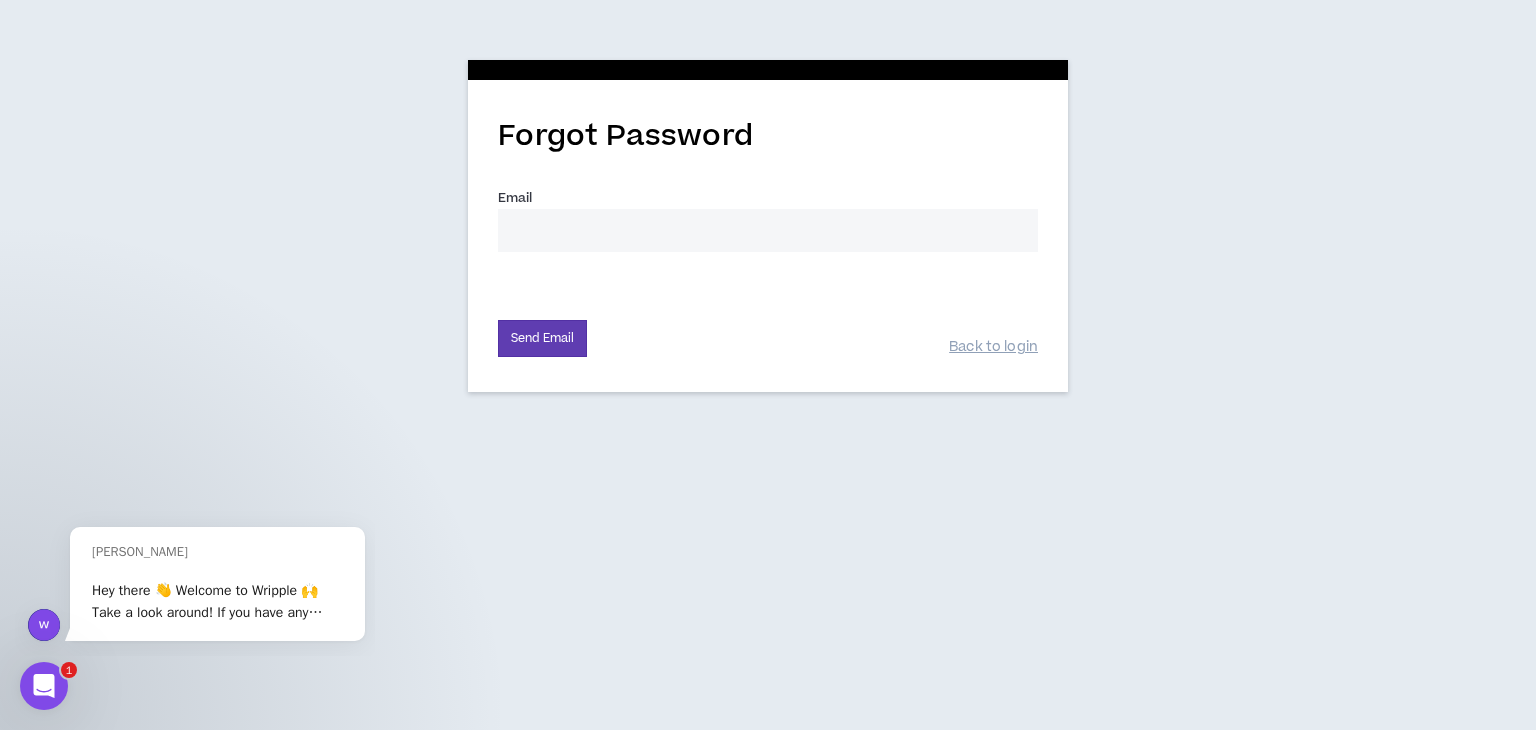 scroll, scrollTop: 0, scrollLeft: 0, axis: both 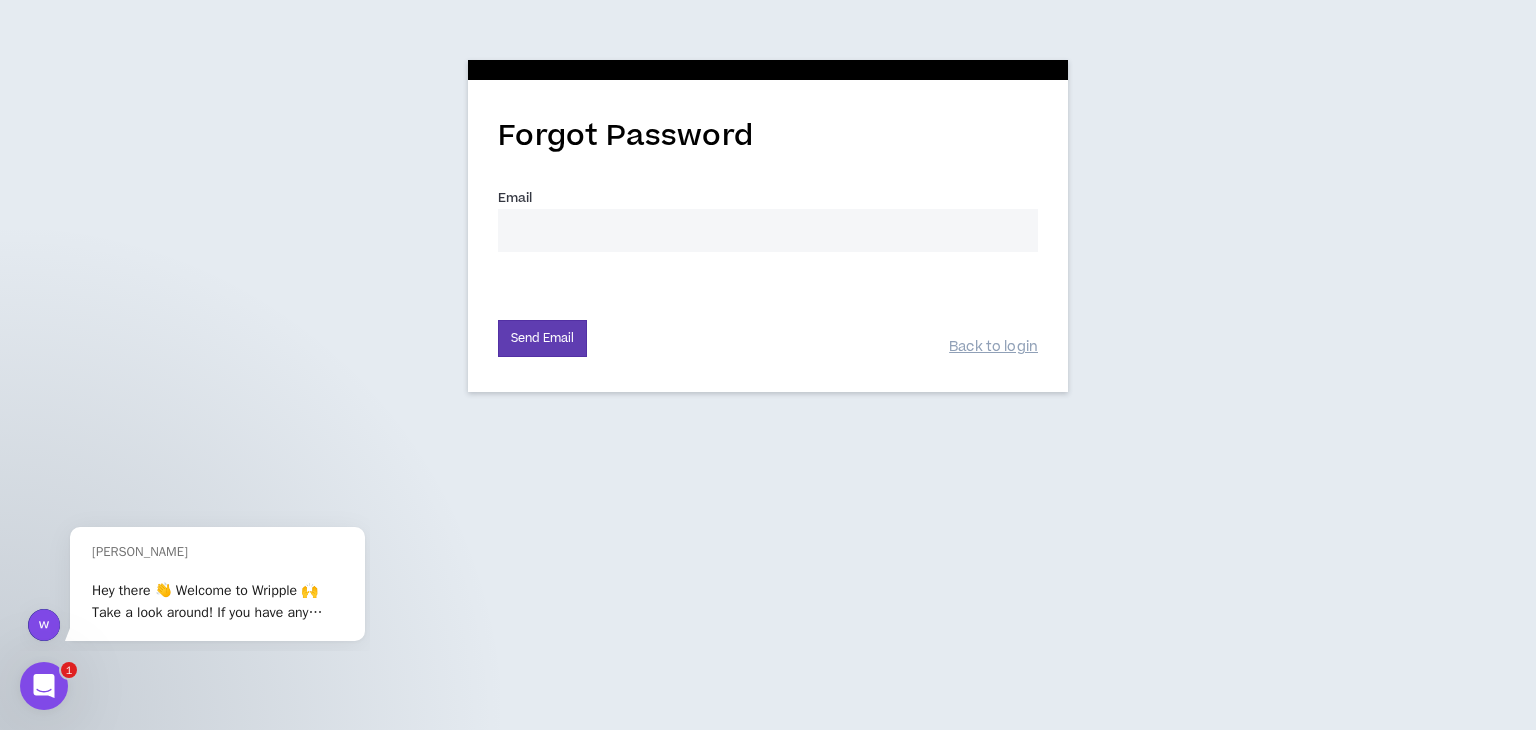 click on "Email  *" at bounding box center [768, 230] 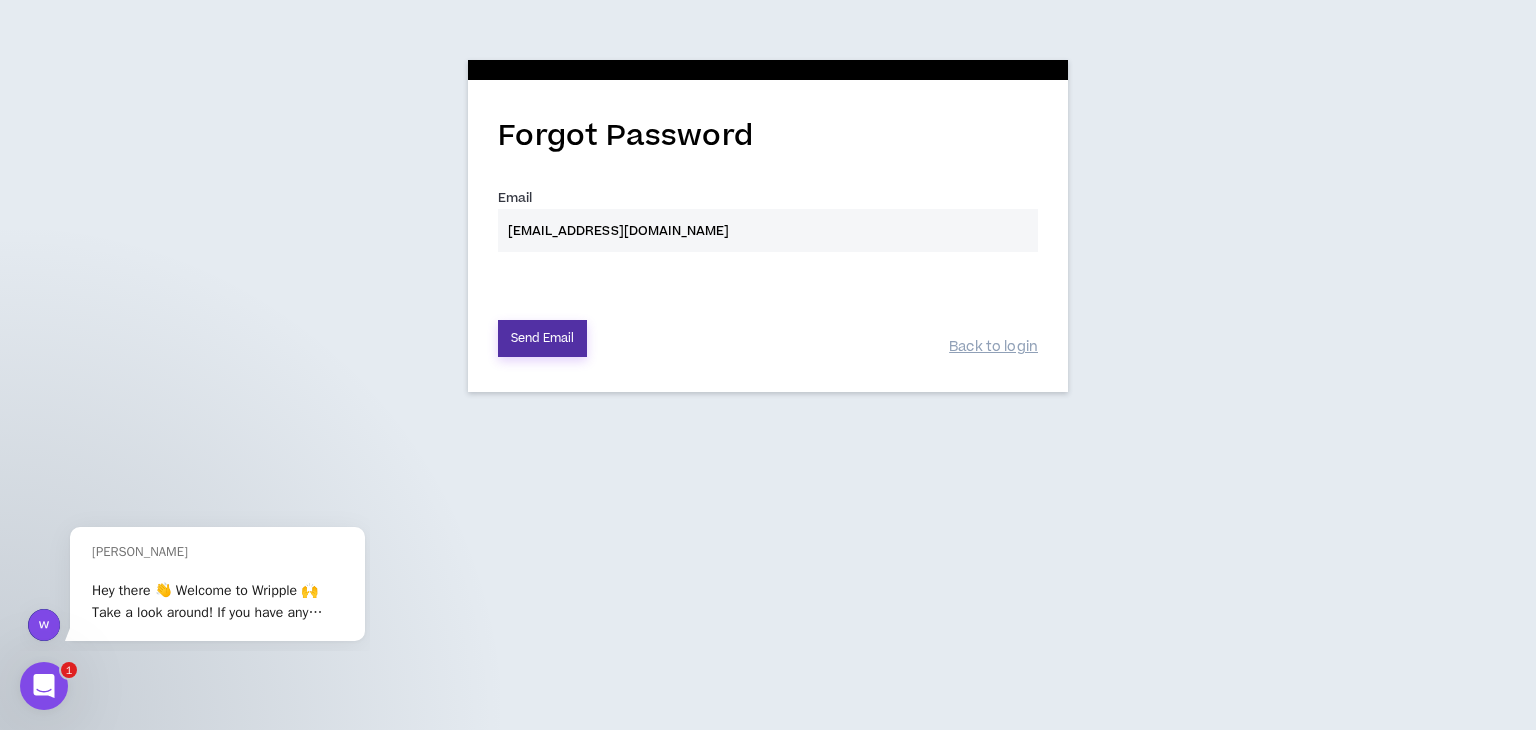 type on "[EMAIL_ADDRESS][DOMAIN_NAME]" 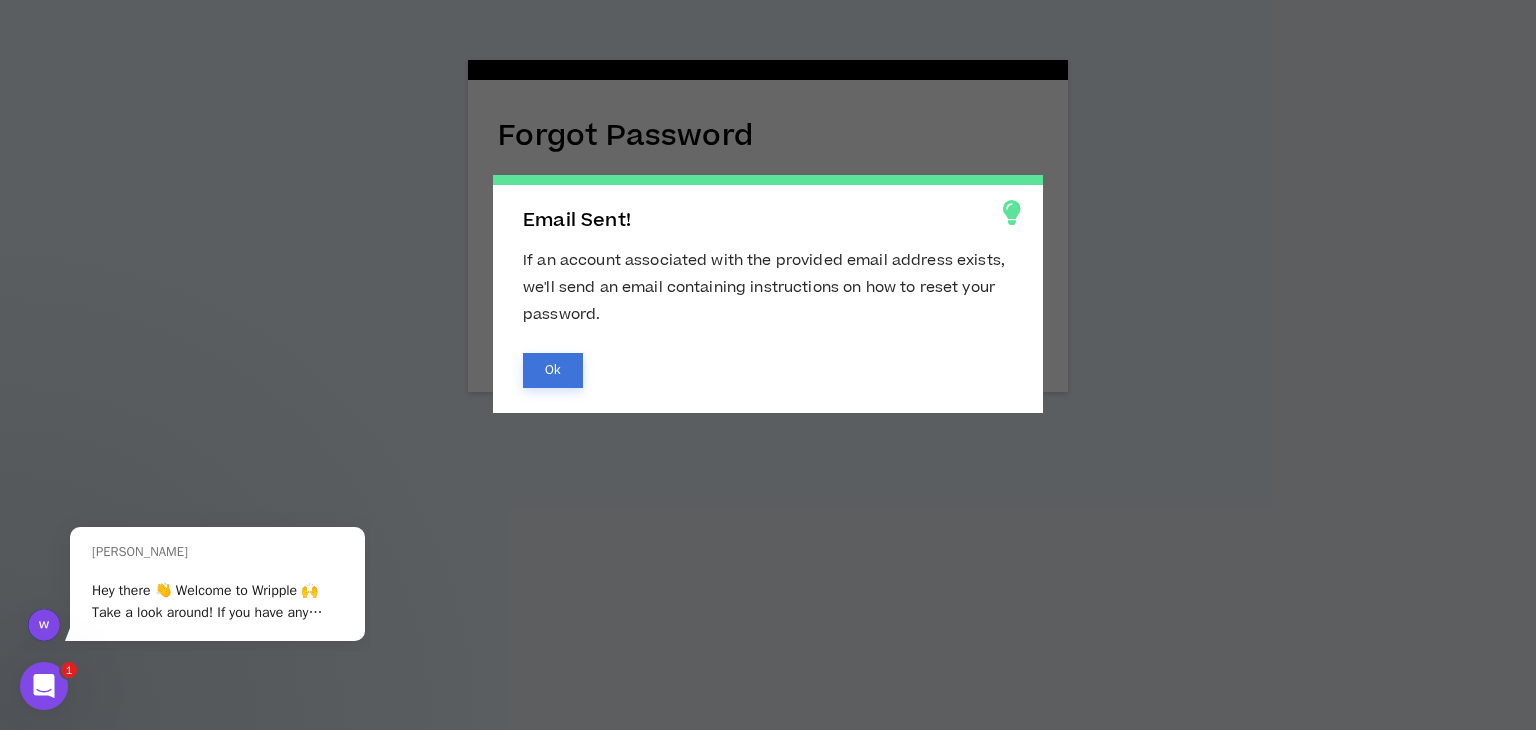 click on "Ok" at bounding box center (553, 370) 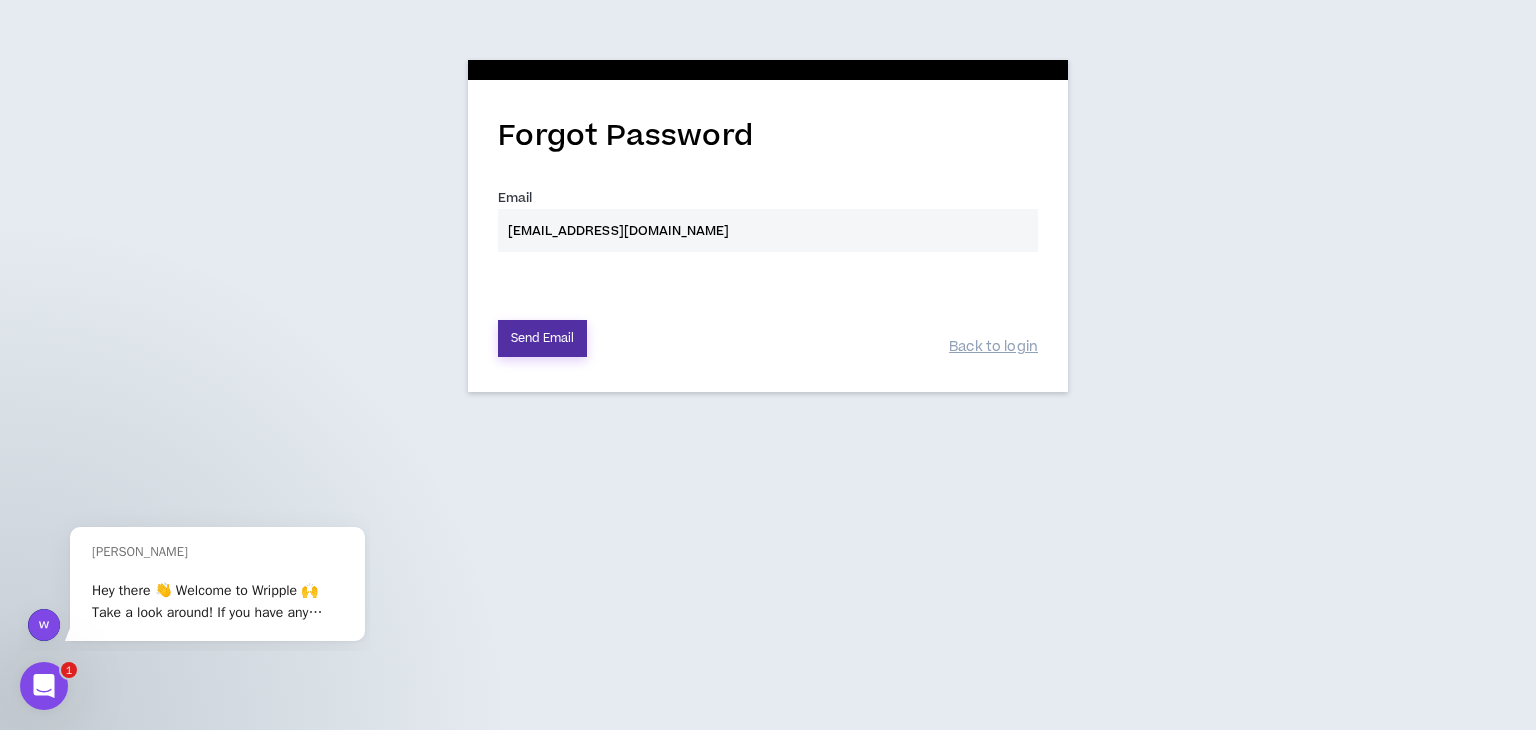 click on "Send Email" at bounding box center (542, 338) 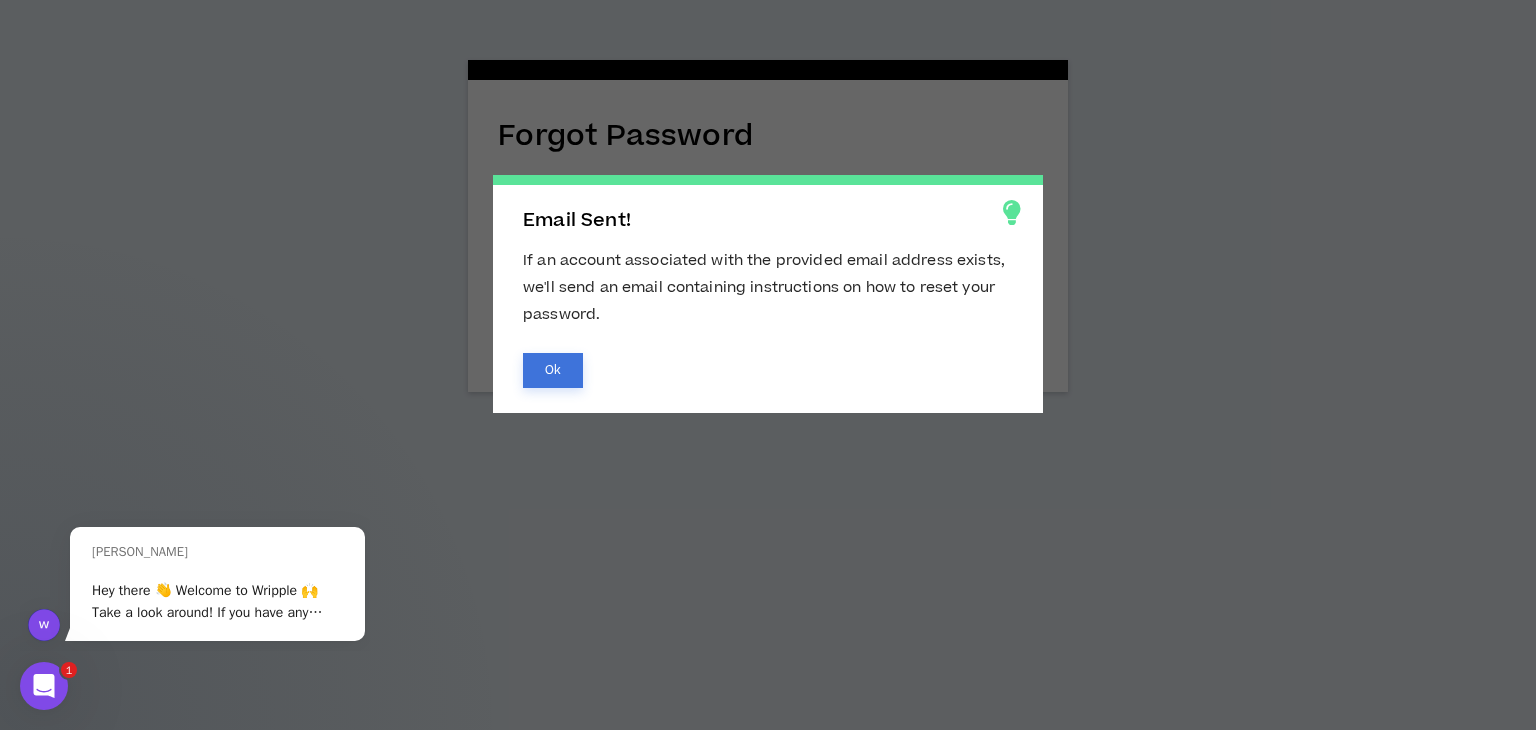 click on "Ok" at bounding box center [553, 370] 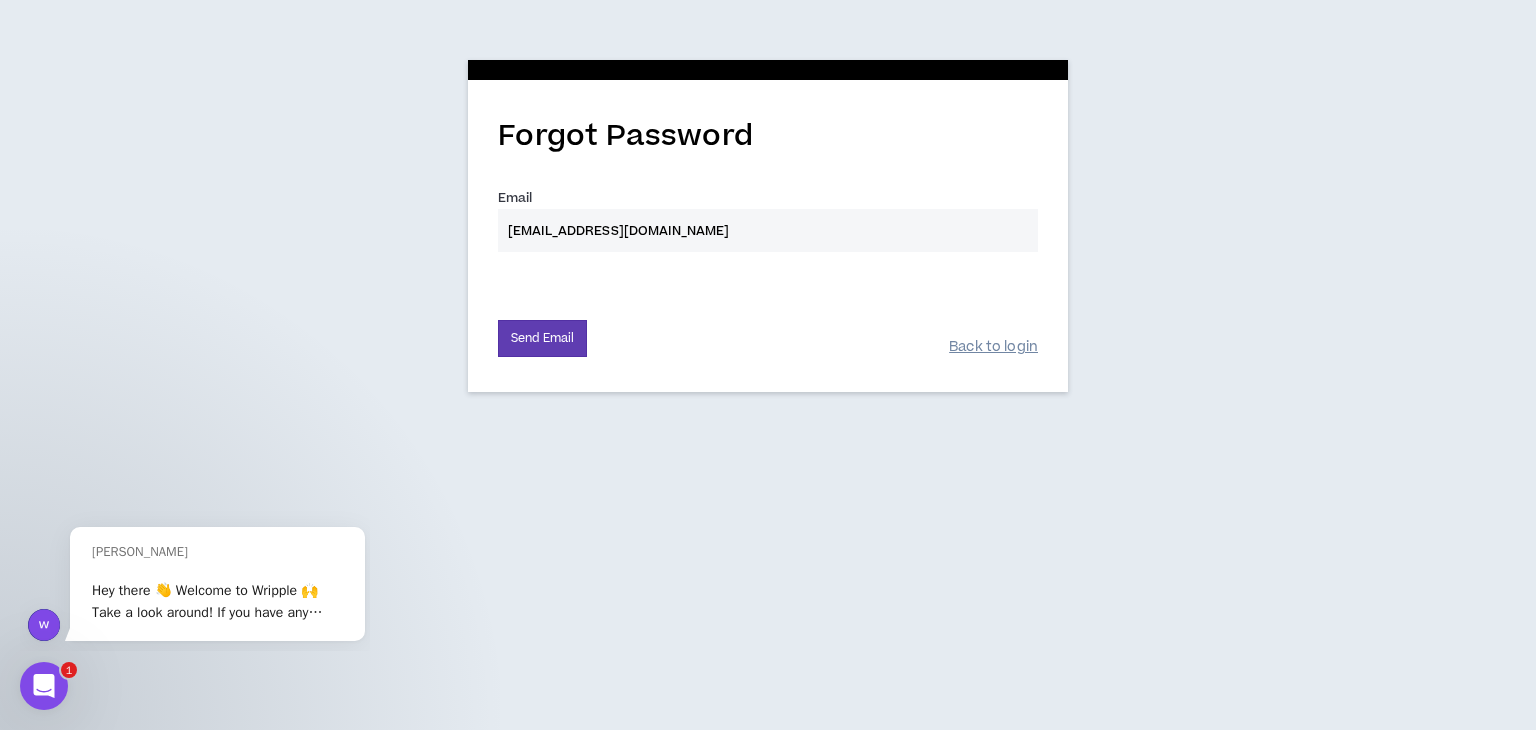 click on "Back to login" at bounding box center (993, 347) 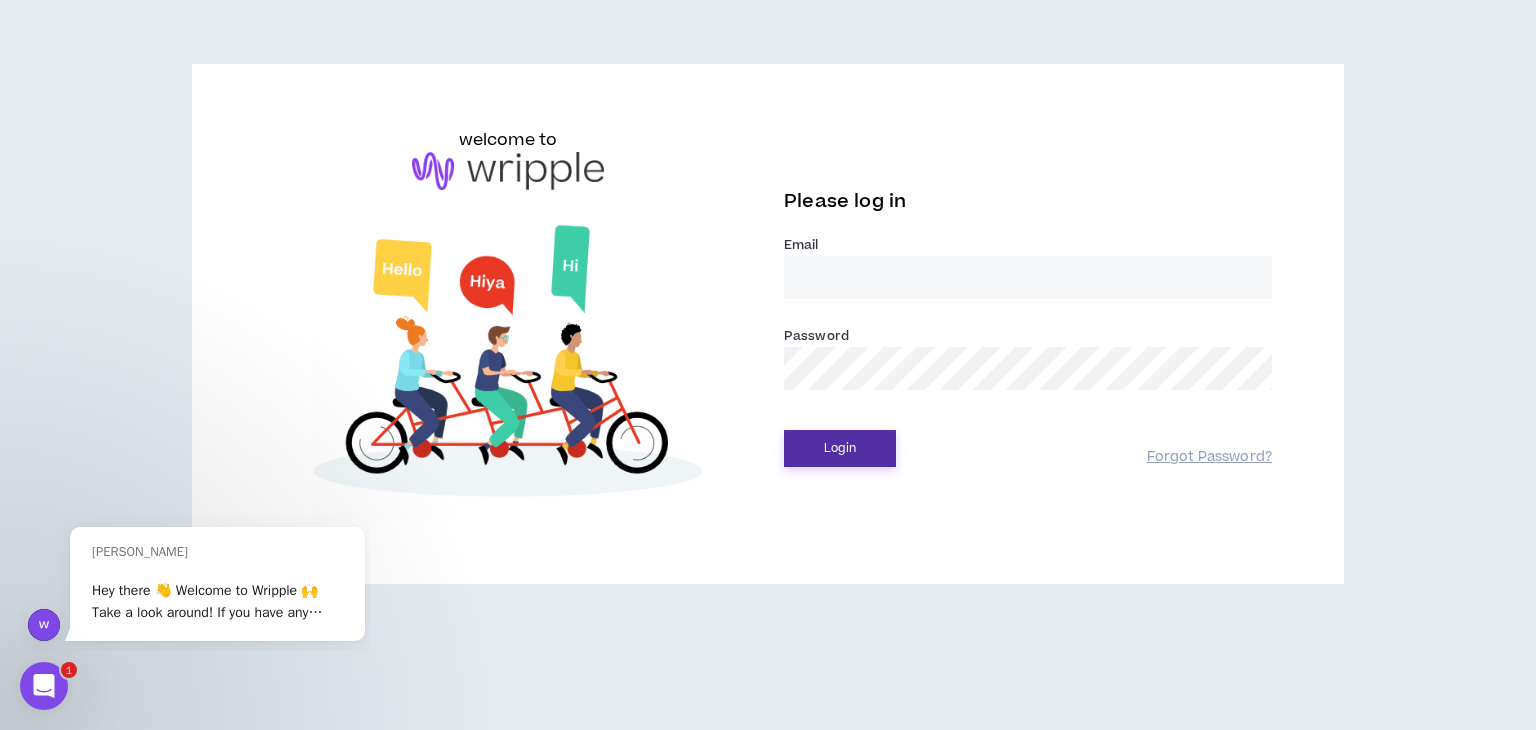 click on "Login" at bounding box center [840, 448] 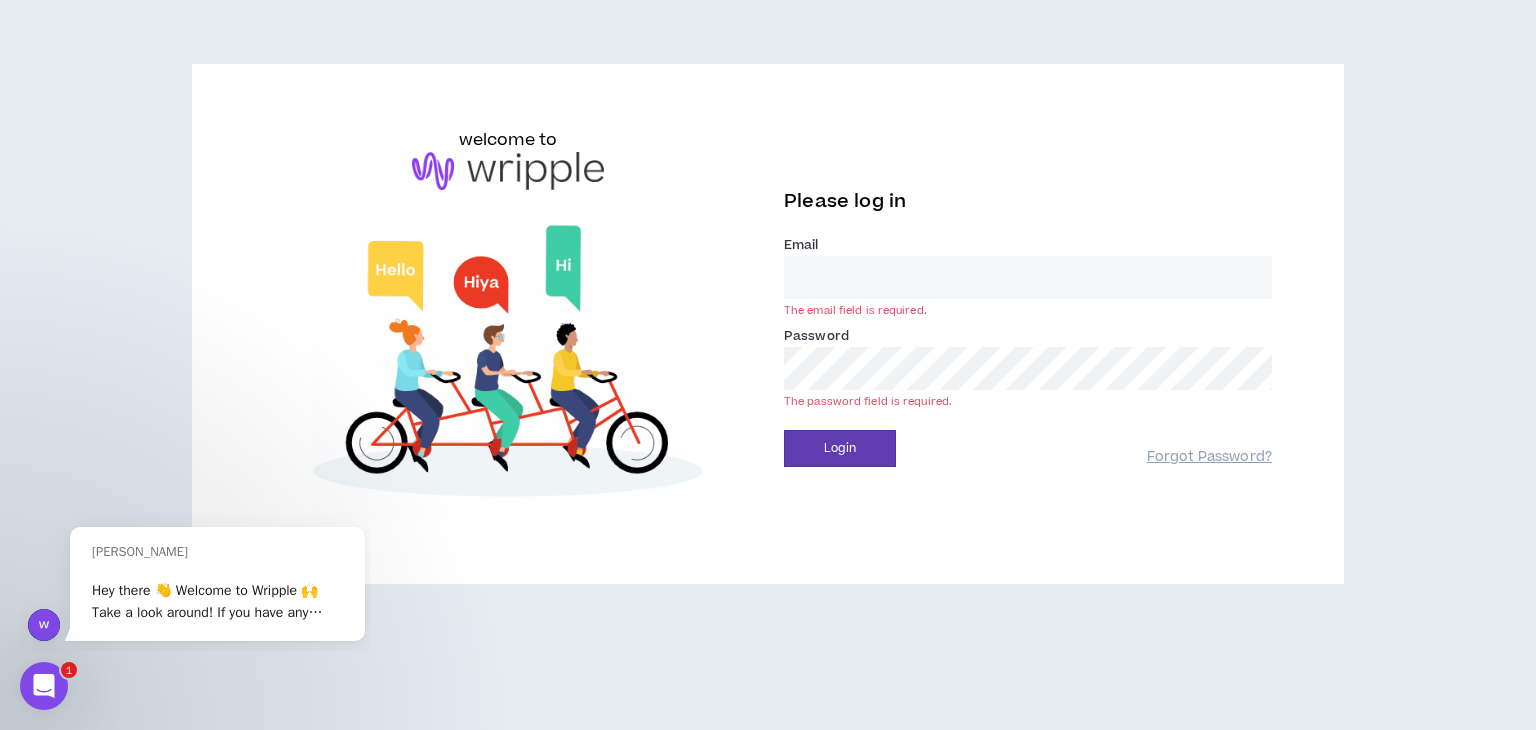 click on "Email  *" at bounding box center (1028, 277) 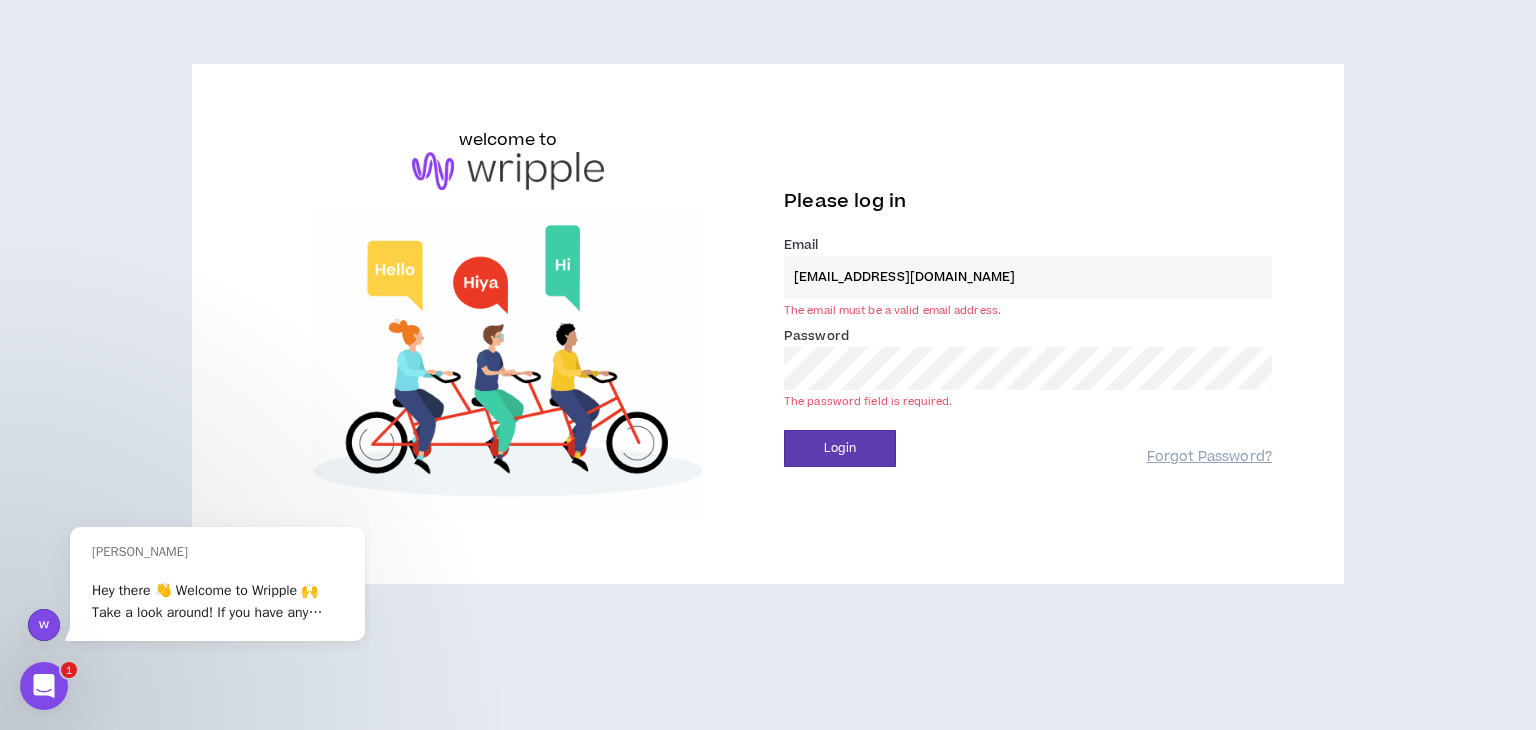 type on "sherlydsoza@gmail.com" 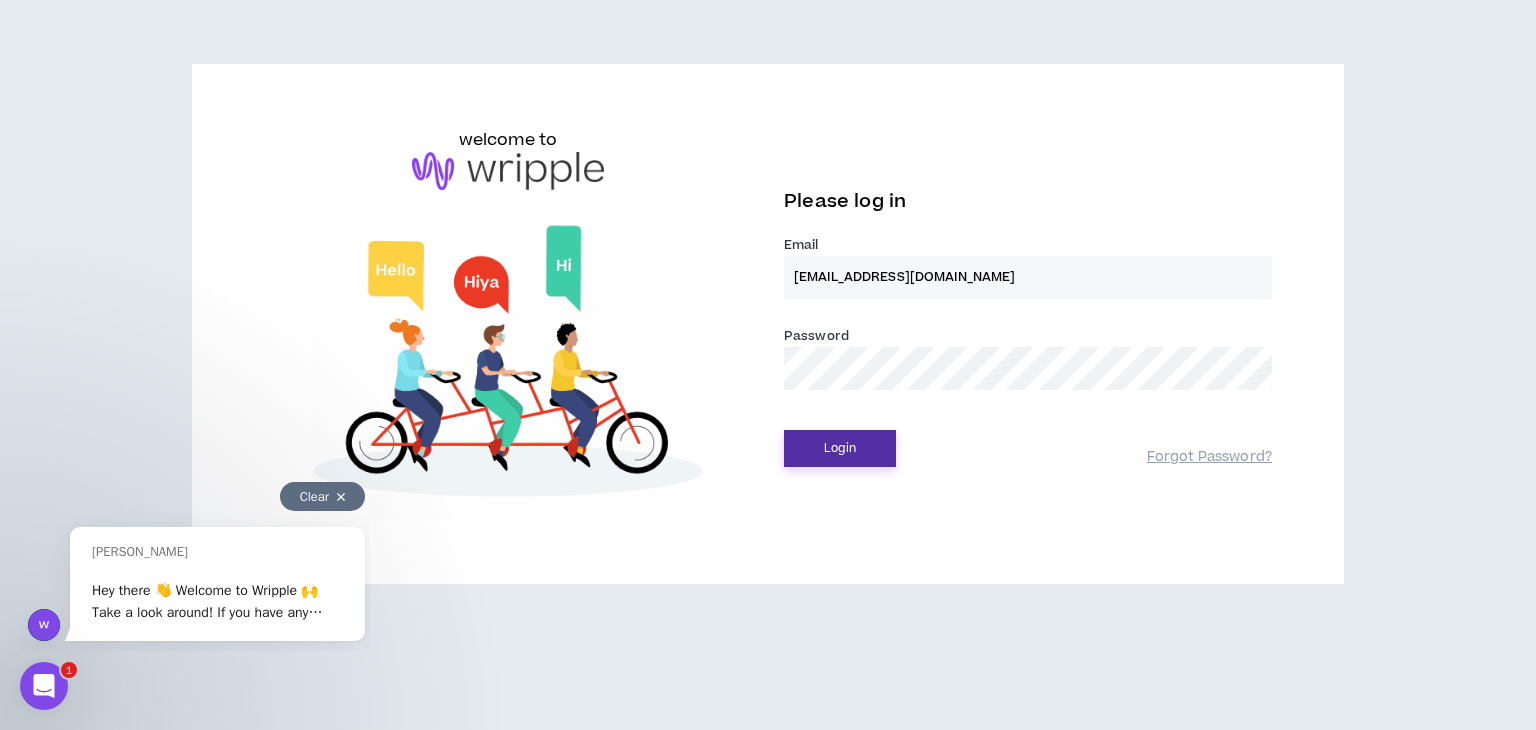 click on "Login" at bounding box center [840, 448] 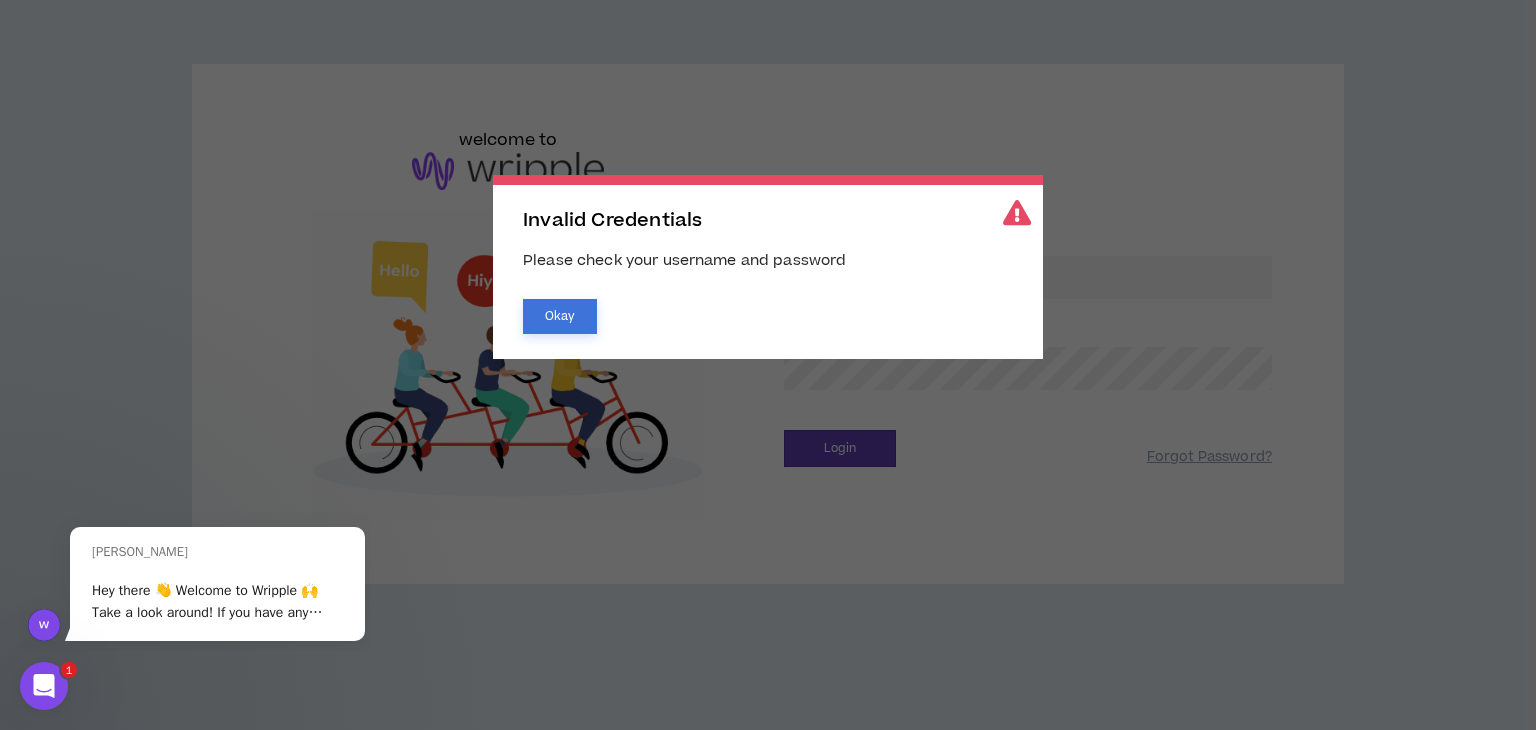 click on "Okay" at bounding box center (560, 316) 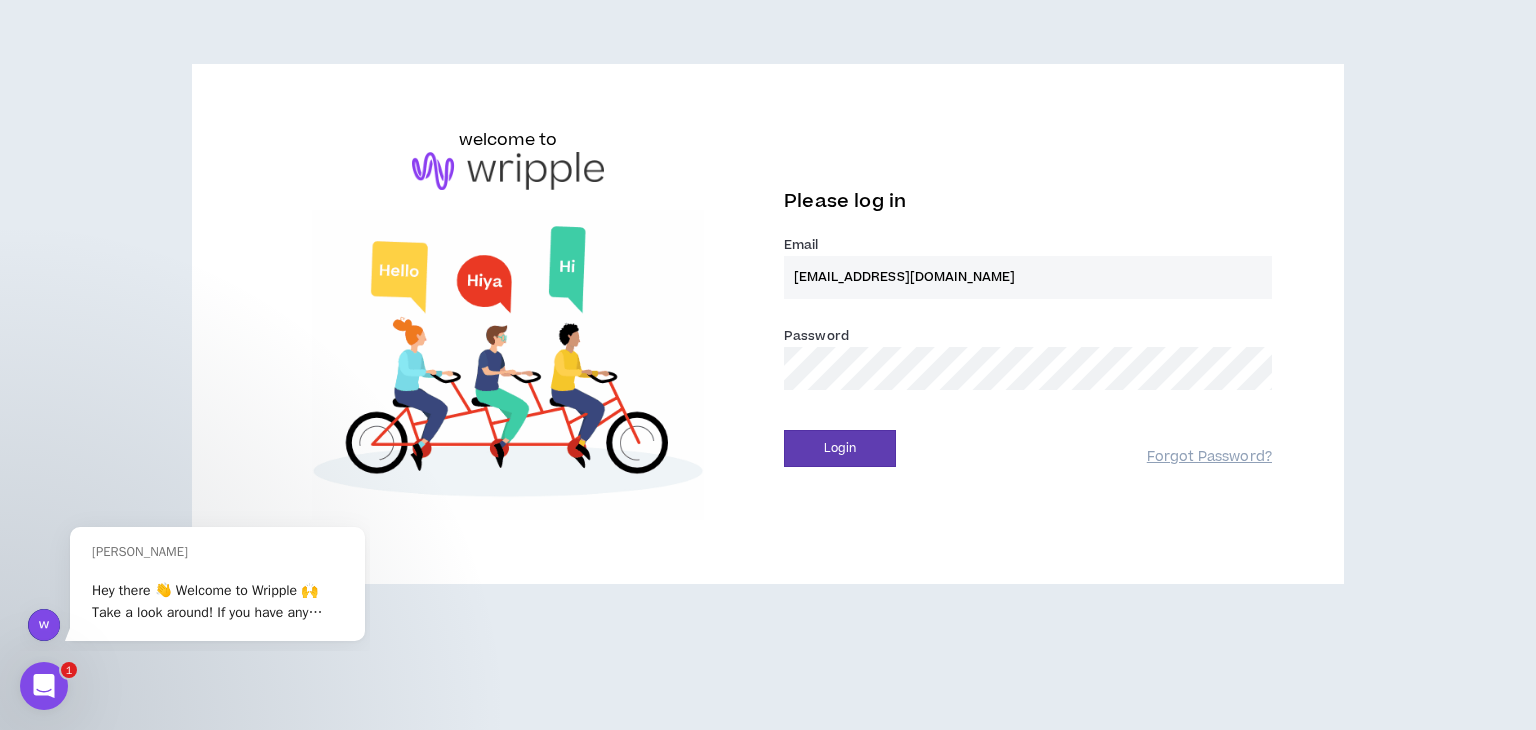 drag, startPoint x: 48, startPoint y: 687, endPoint x: 20, endPoint y: 1379, distance: 692.5662 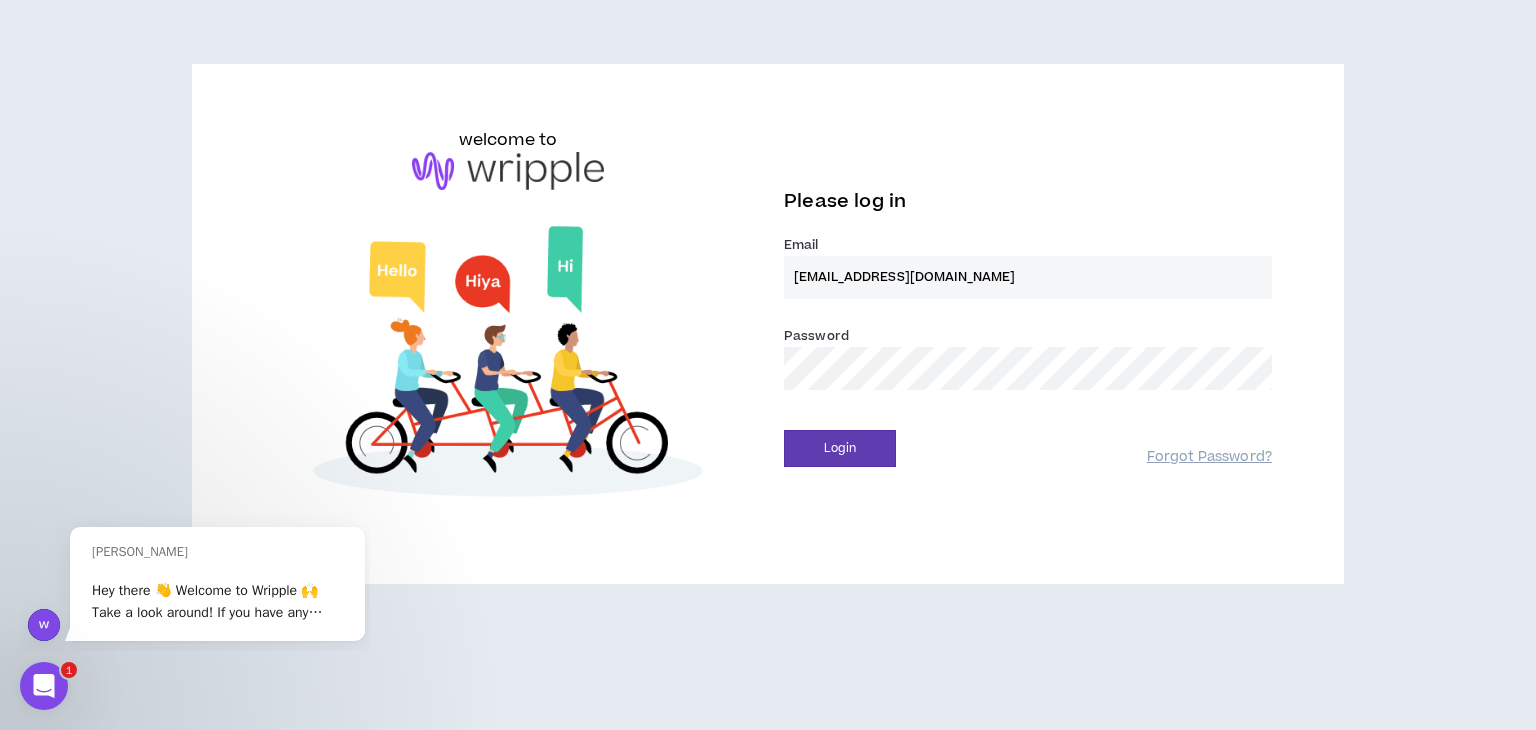click 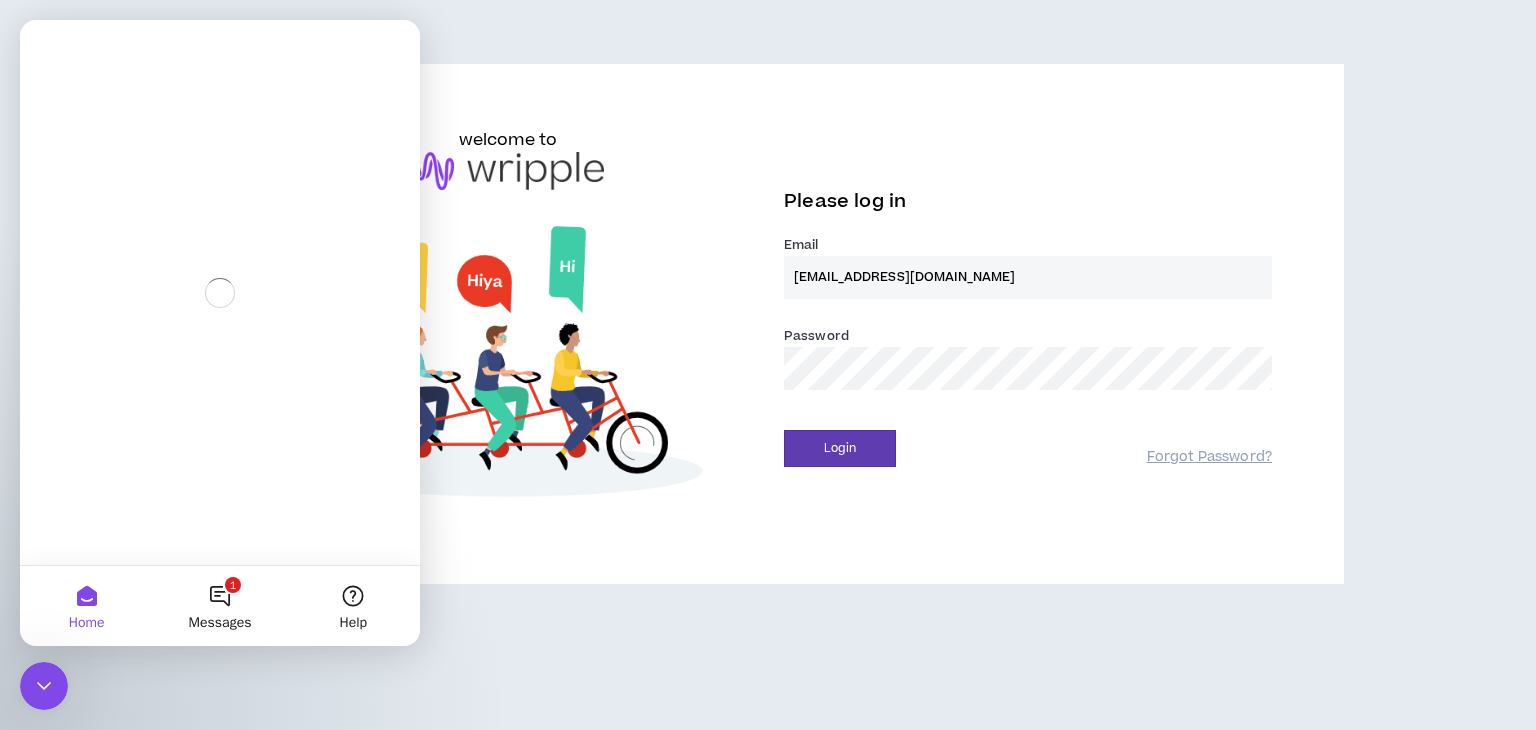 scroll, scrollTop: 0, scrollLeft: 0, axis: both 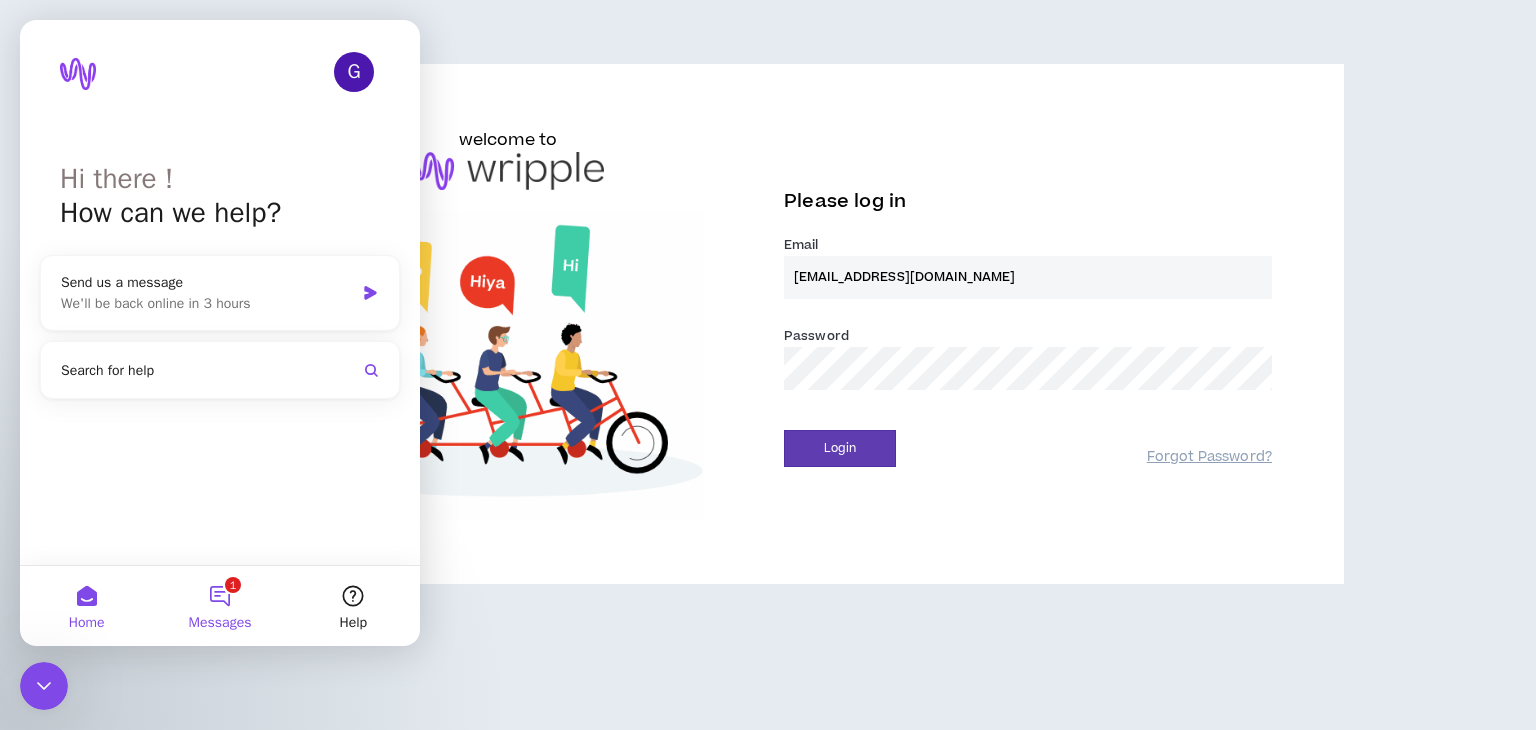 click on "1 Messages" at bounding box center (219, 606) 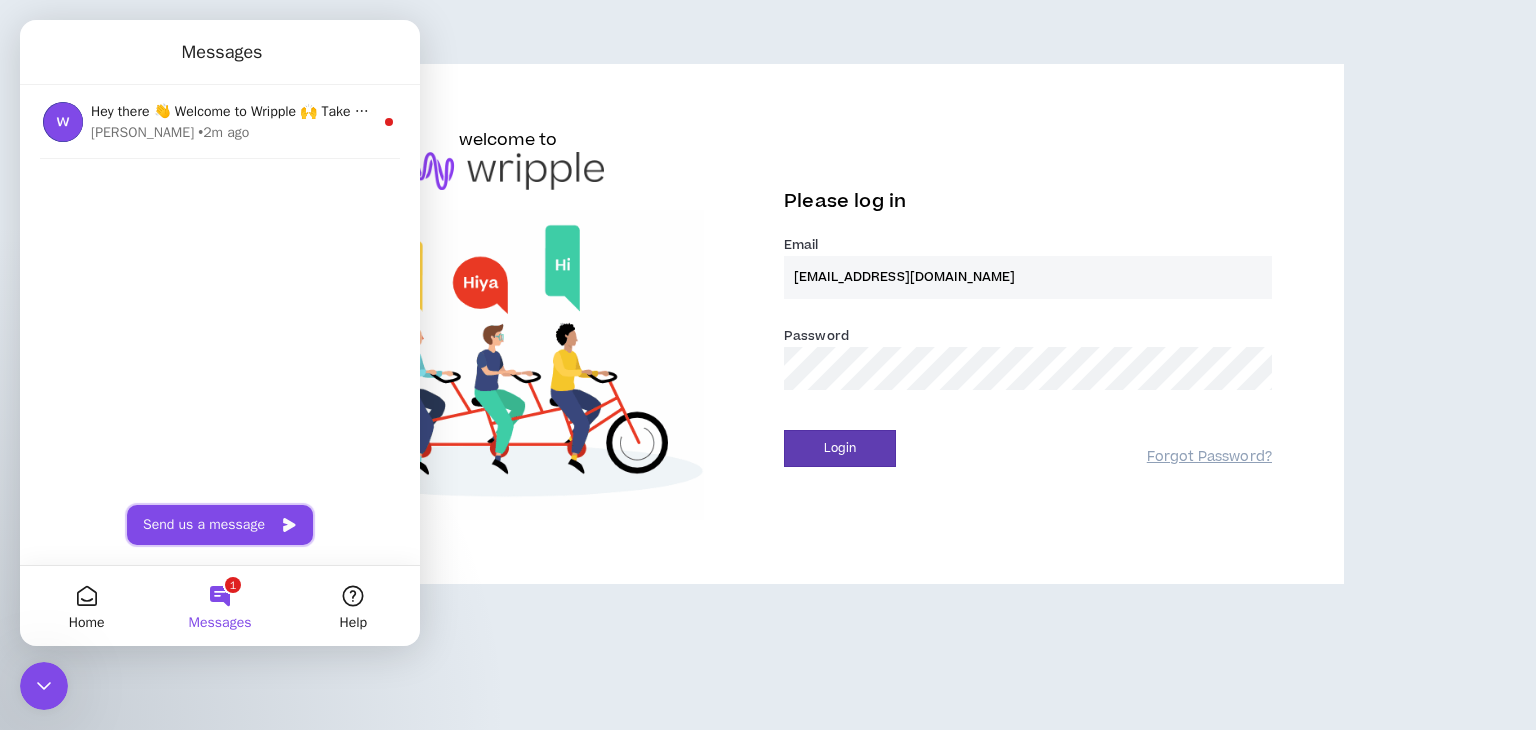 click on "Send us a message" at bounding box center (220, 525) 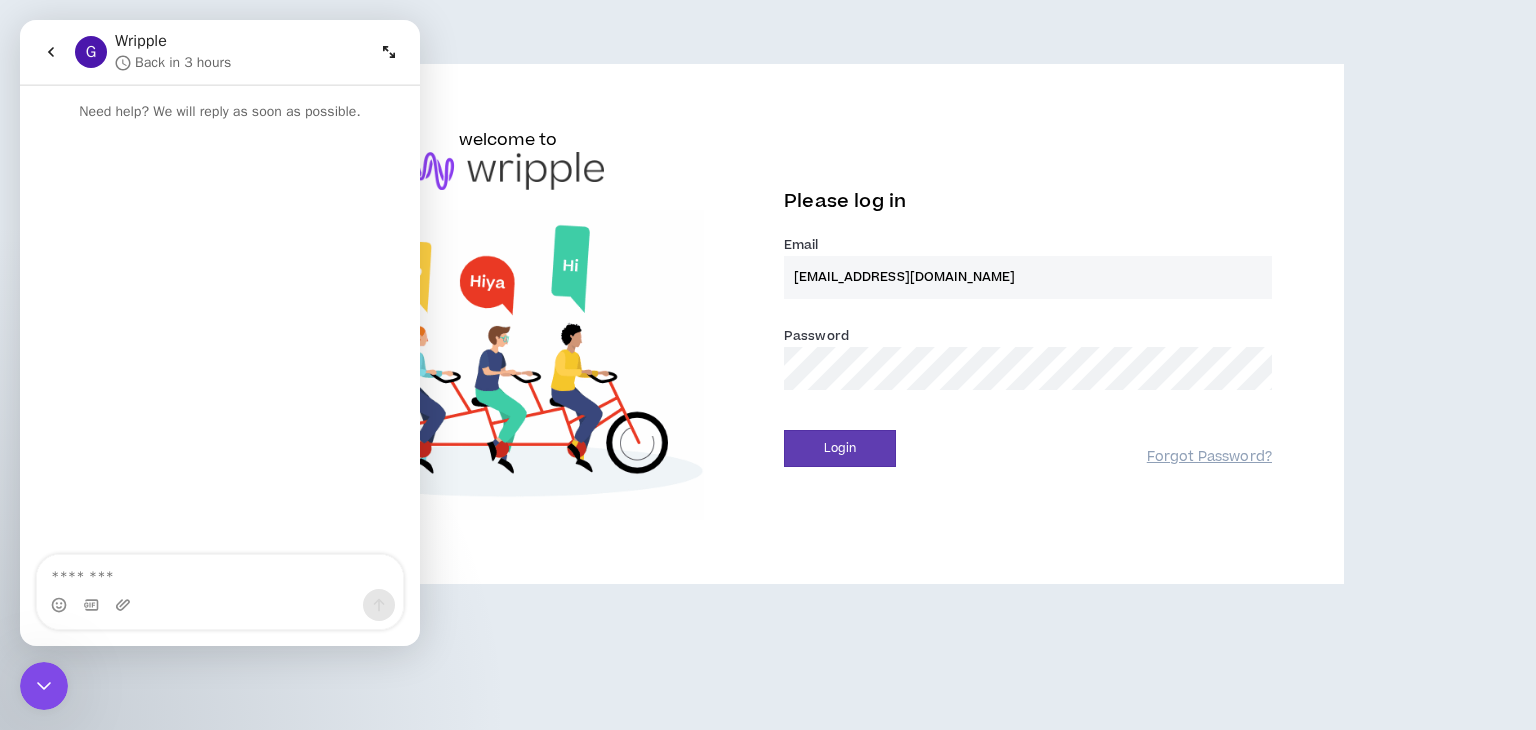 click at bounding box center [220, 572] 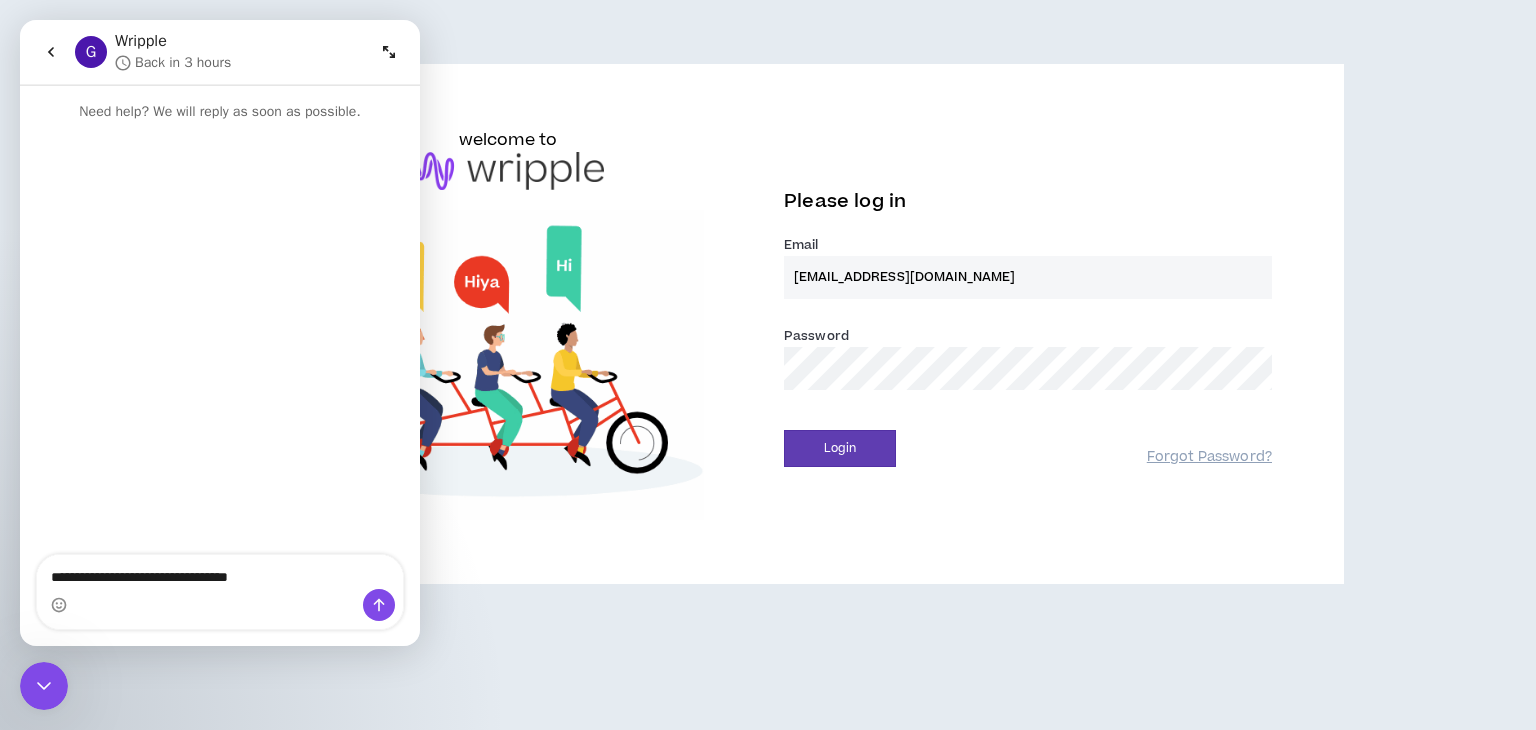 type on "**********" 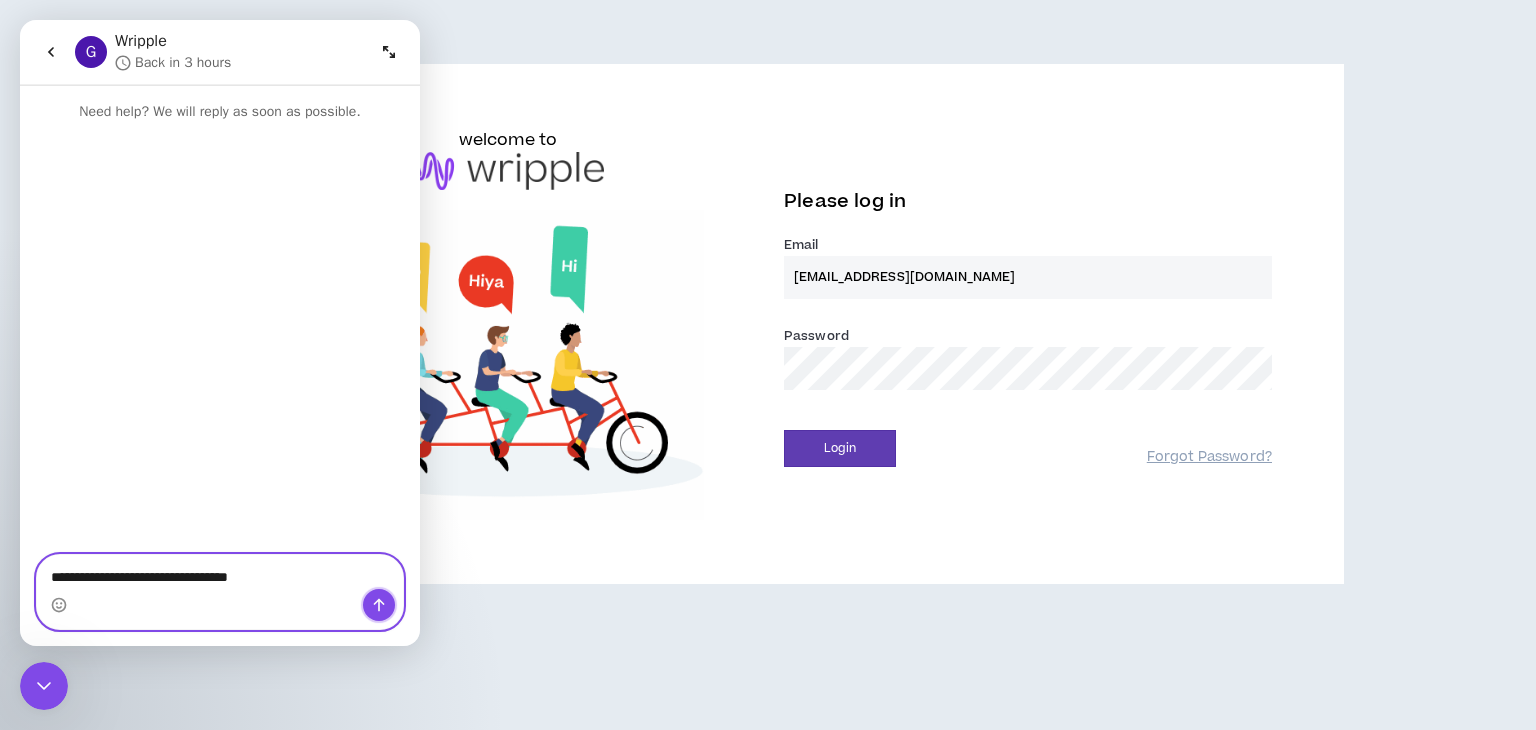 click 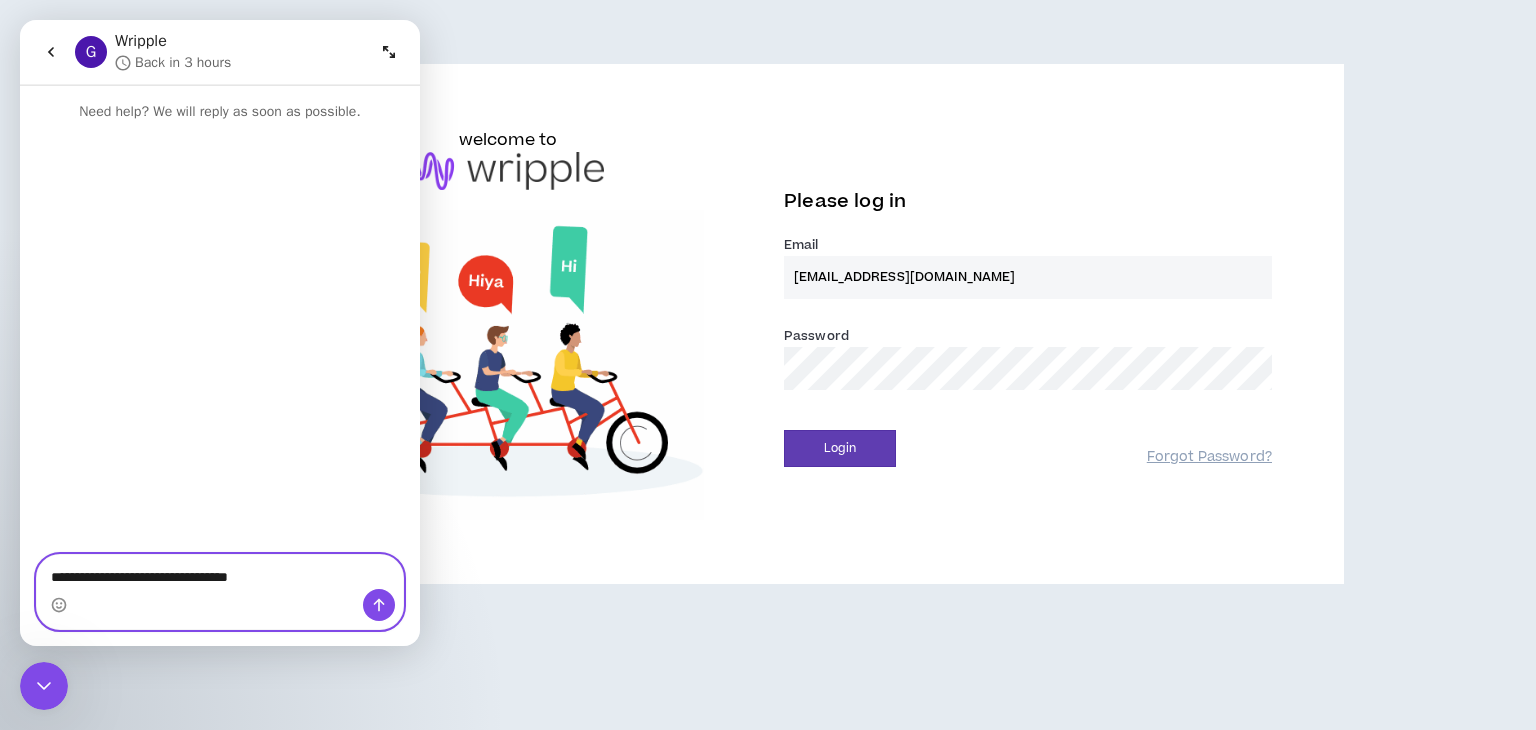 type 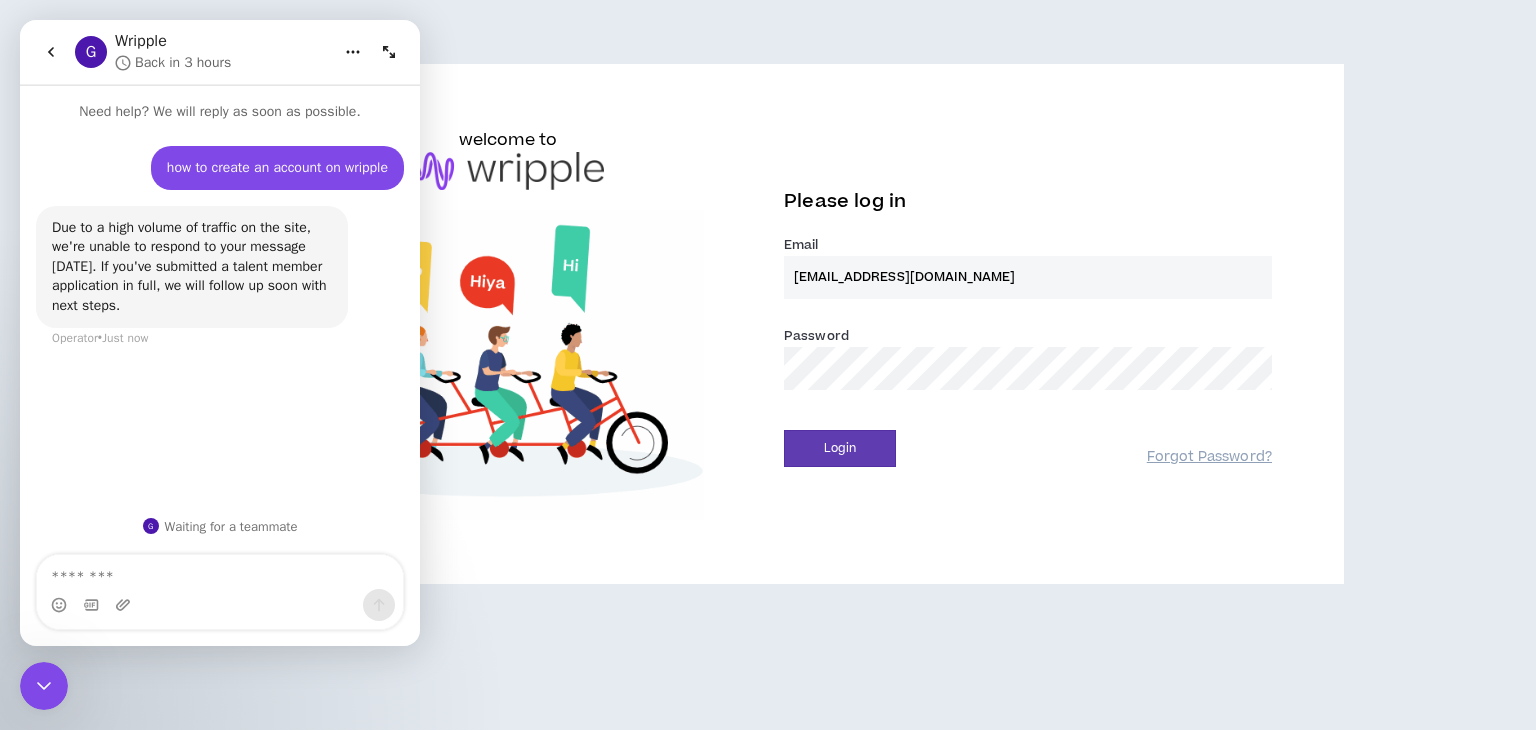 click 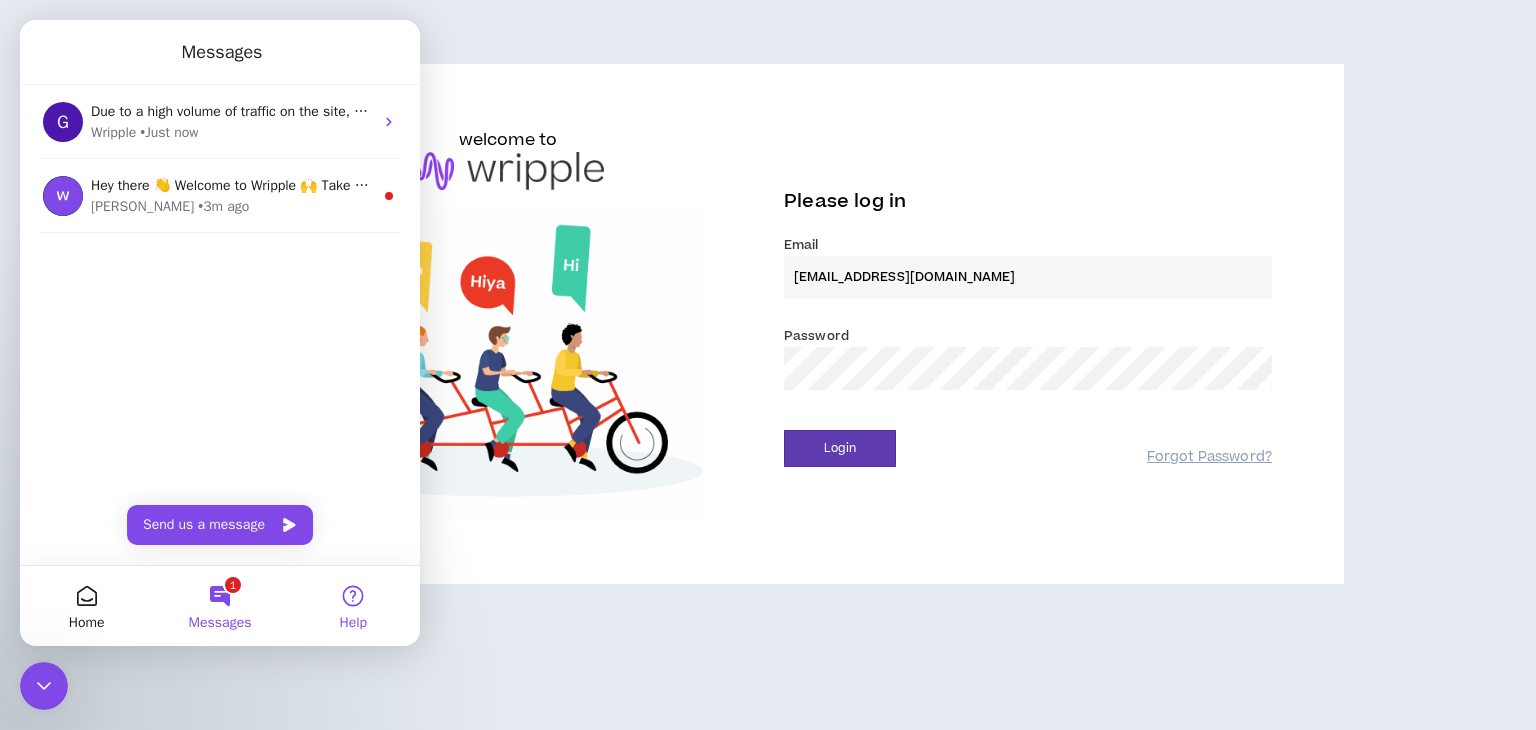 click on "Help" at bounding box center [353, 606] 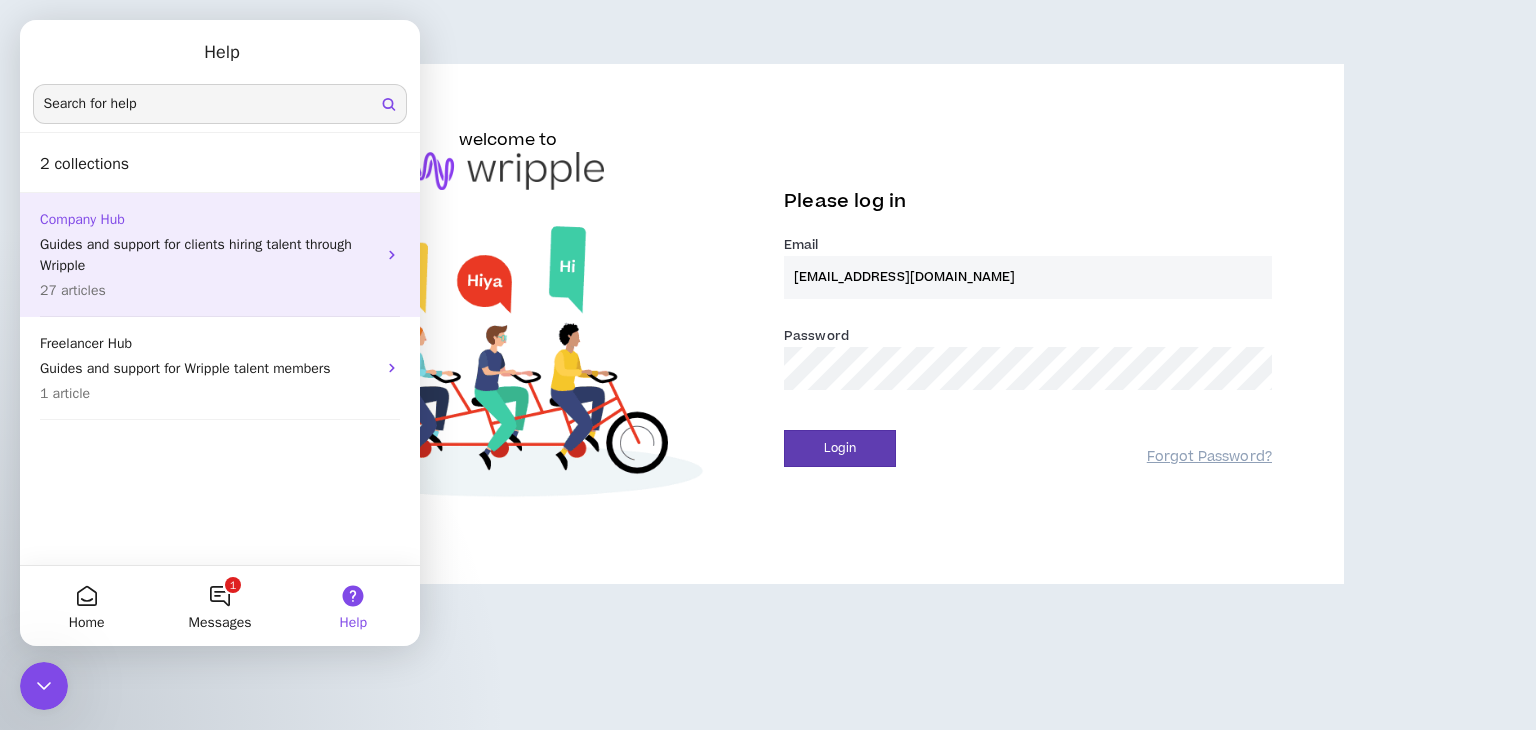 click on "Guides and support for clients hiring talent through Wripple" at bounding box center [208, 255] 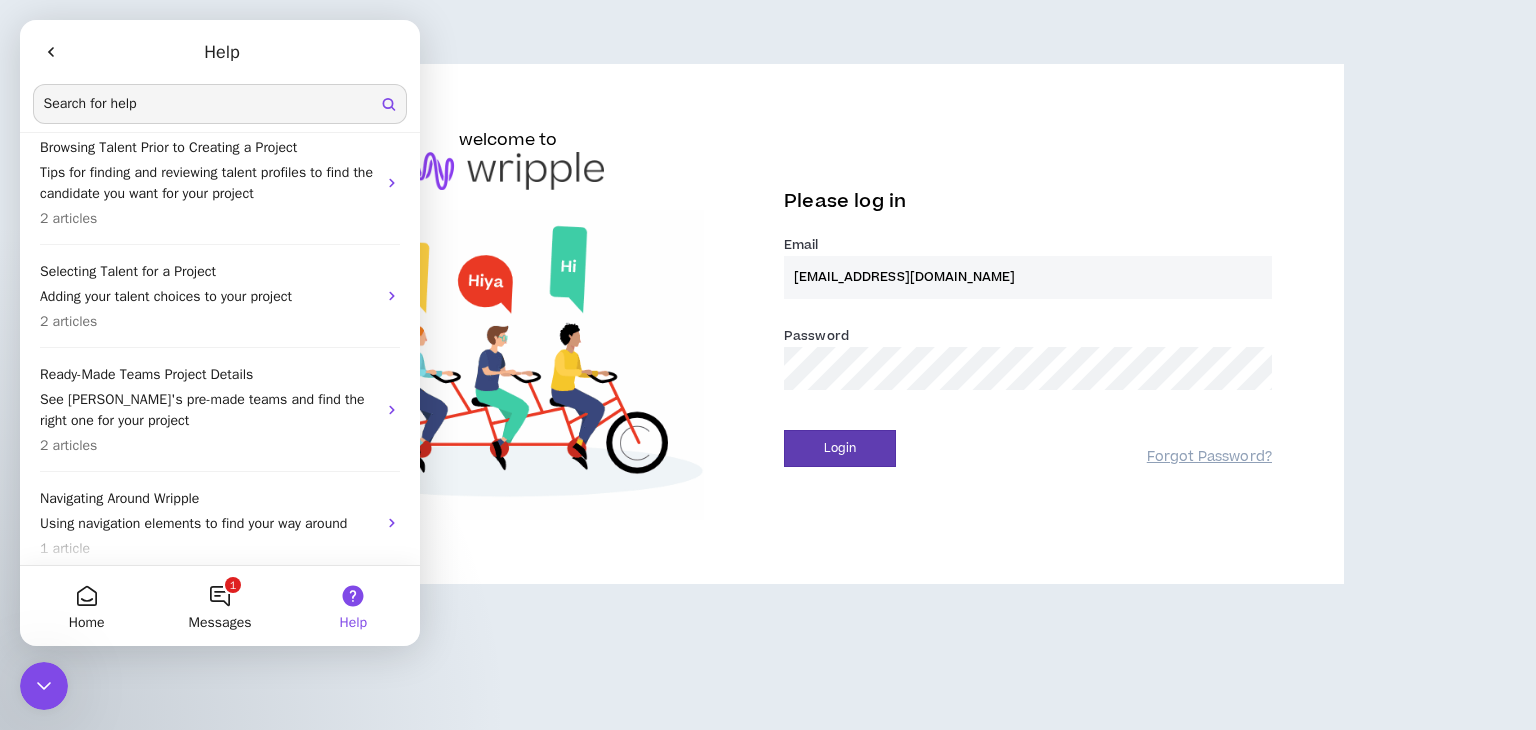 scroll, scrollTop: 632, scrollLeft: 0, axis: vertical 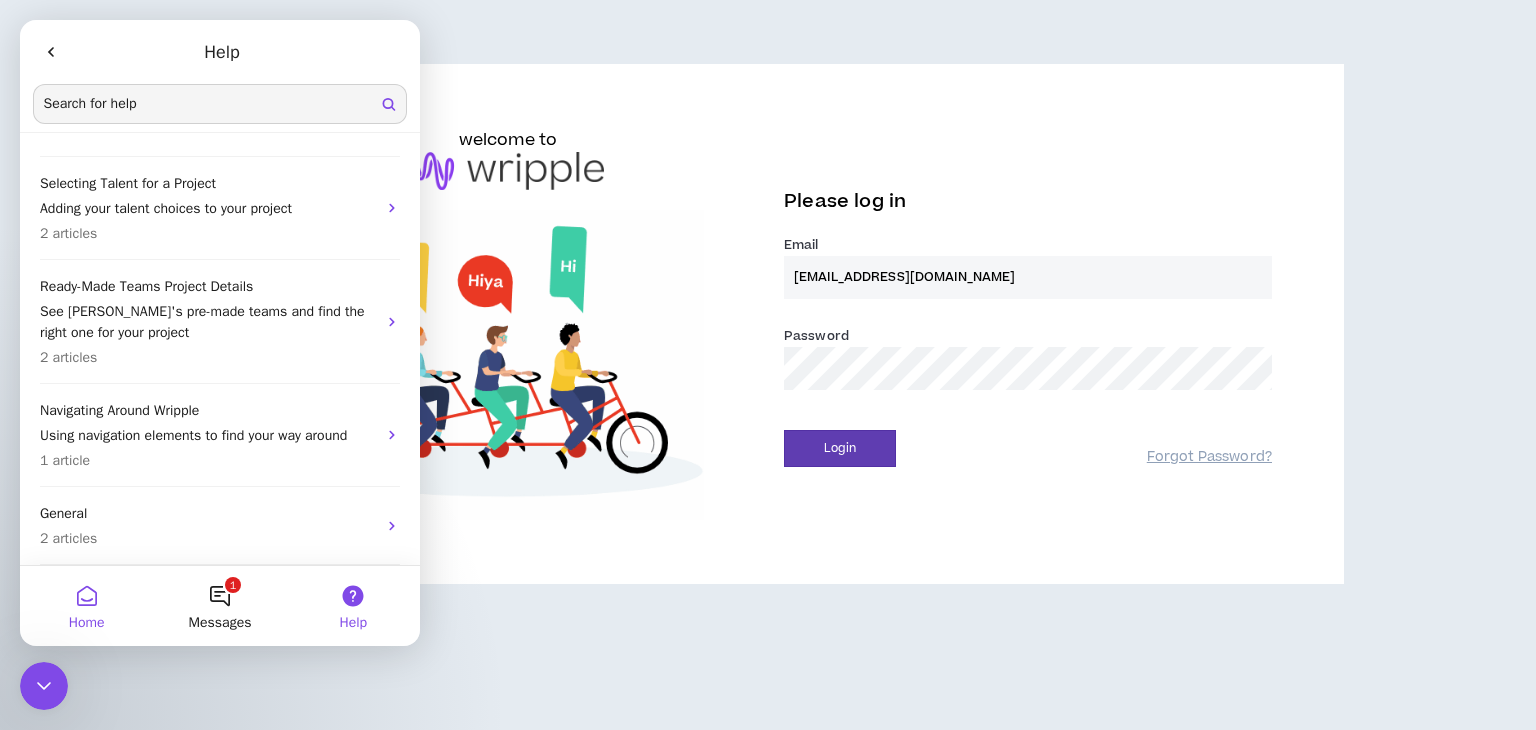 click on "Home" at bounding box center [87, 623] 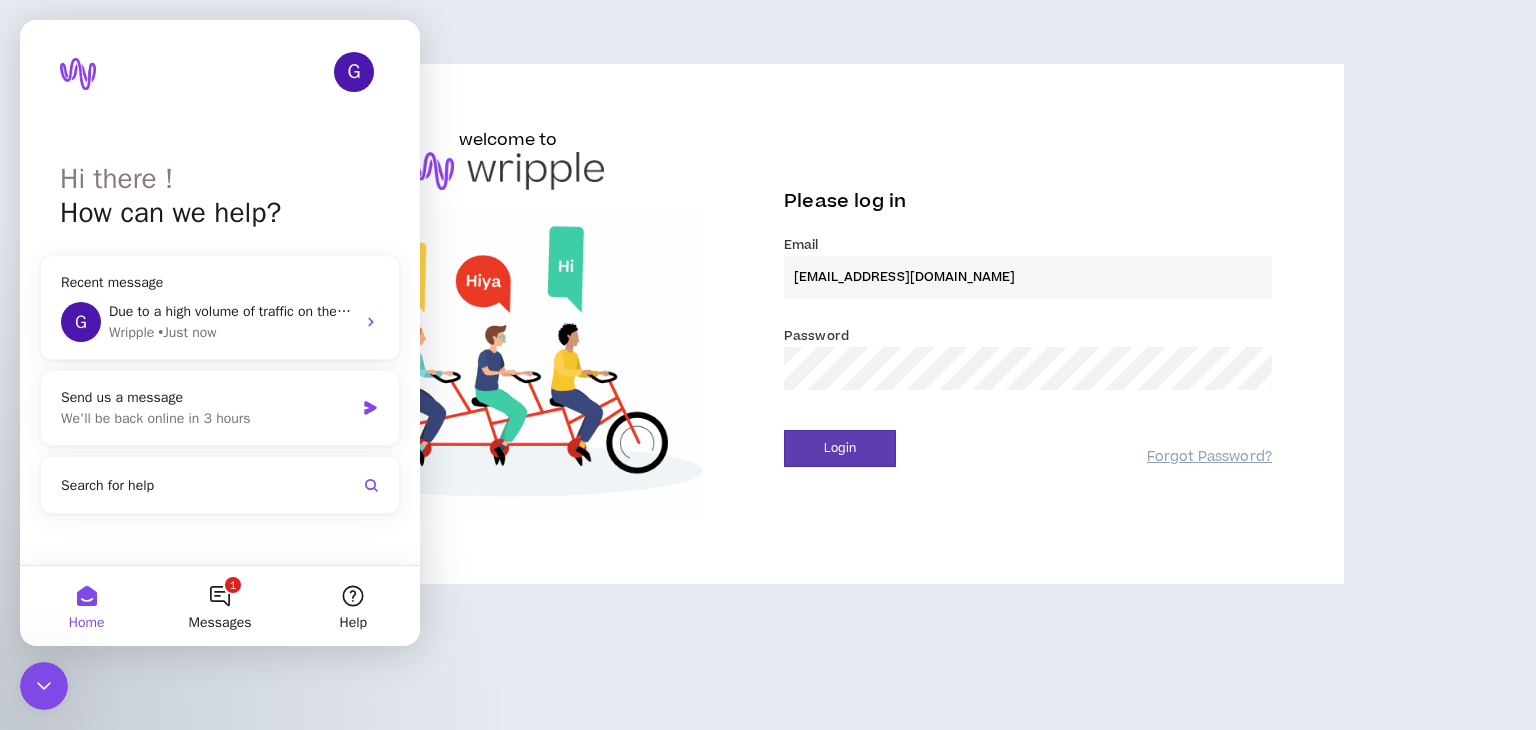 click on "welcome to Please log in   Email  * sherlydsoza@gmail.com Password  * Login Forgot Password?" at bounding box center [768, 332] 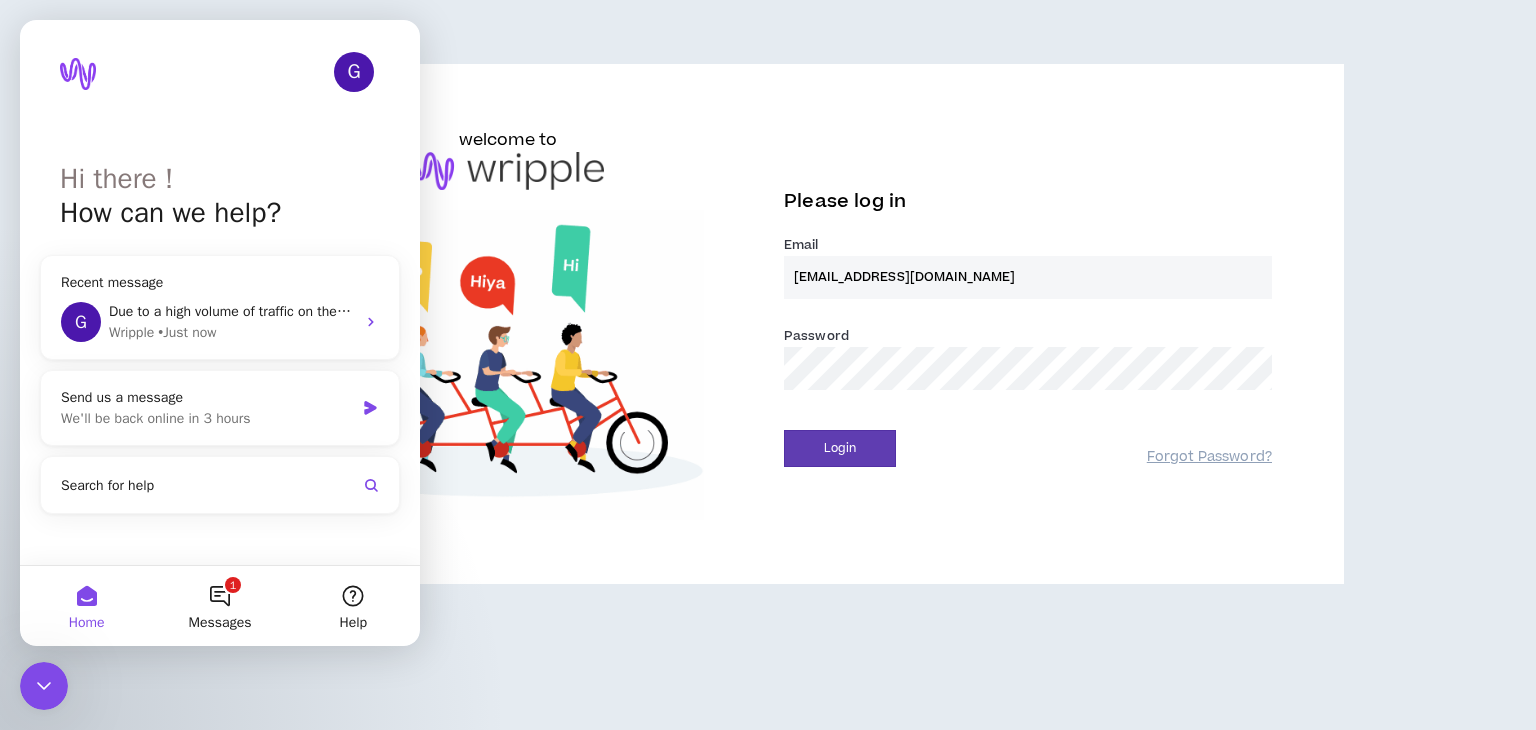 click on "welcome to Please log in   Email  * sherlydsoza@gmail.com Password  * Login Forgot Password?" at bounding box center [768, 324] 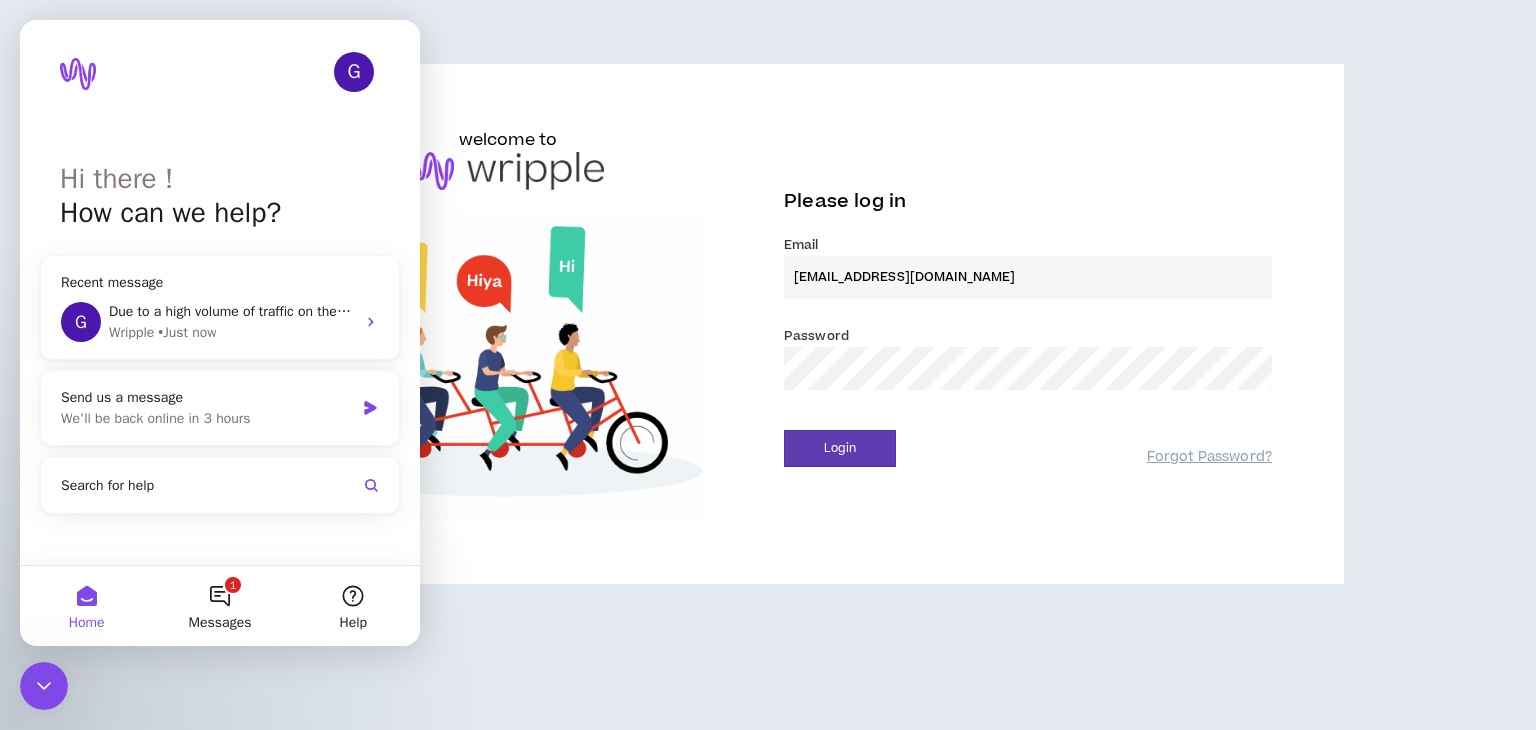 click on "welcome to Please log in   Email  * sherlydsoza@gmail.com Password  * Login Forgot Password?" at bounding box center (768, 332) 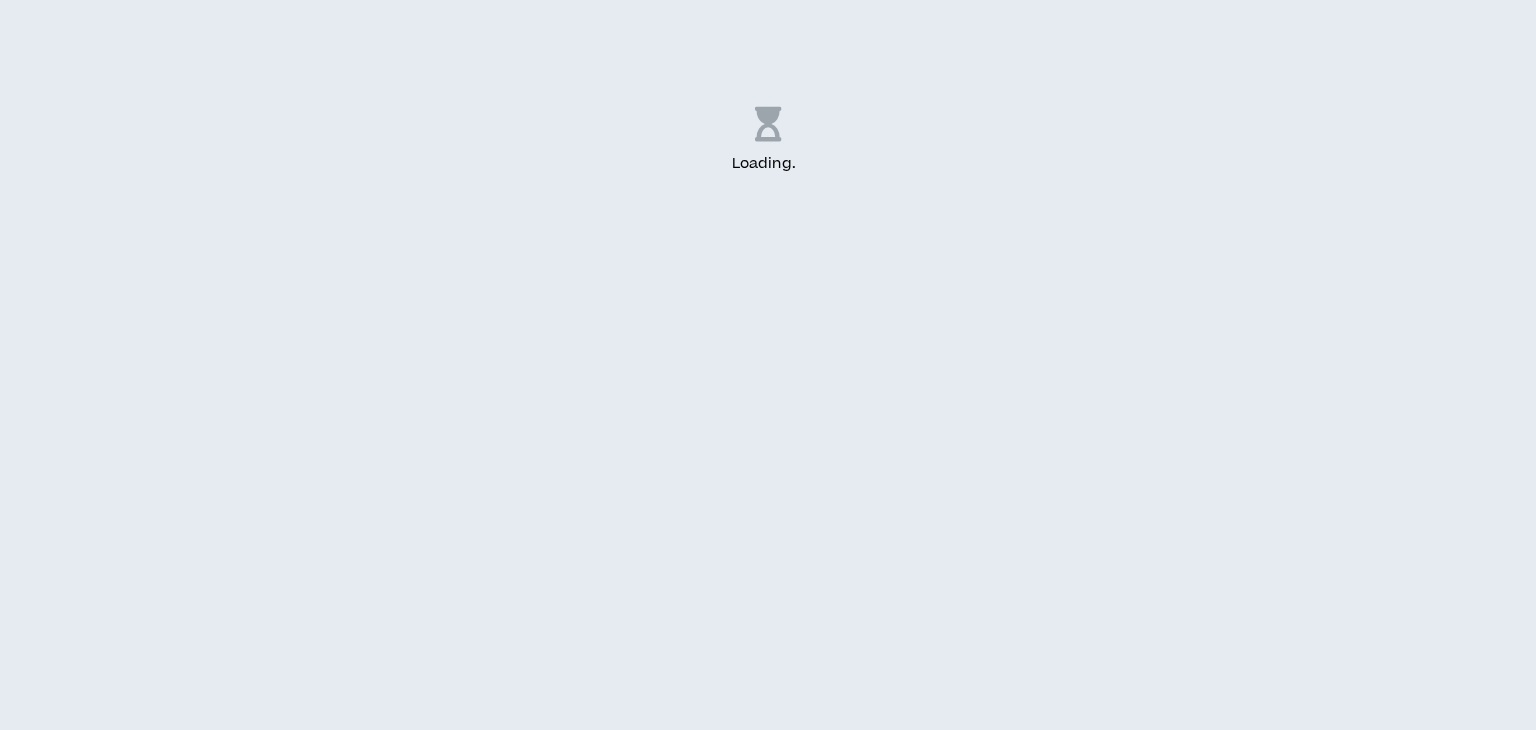 scroll, scrollTop: 0, scrollLeft: 0, axis: both 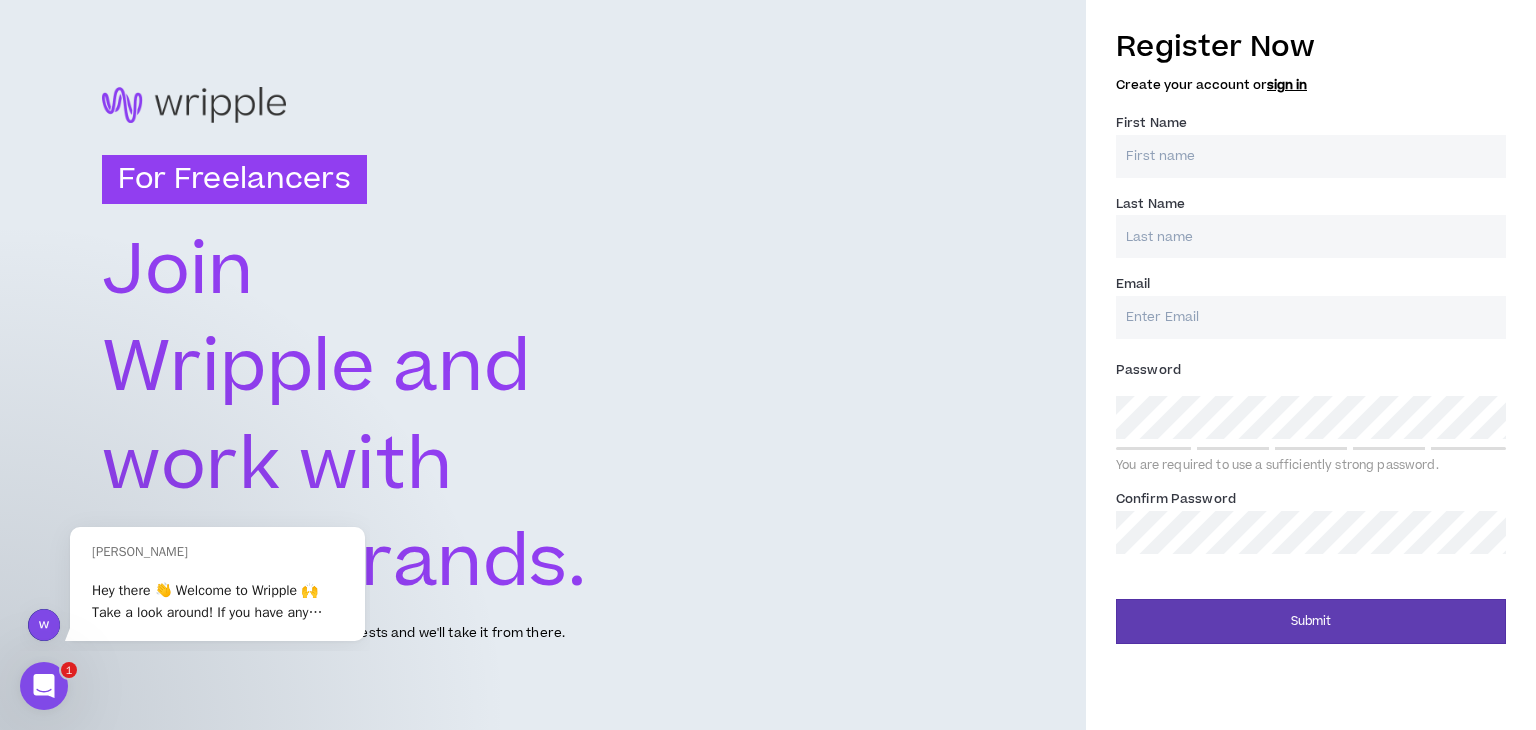click on "First Name  *" at bounding box center [1311, 156] 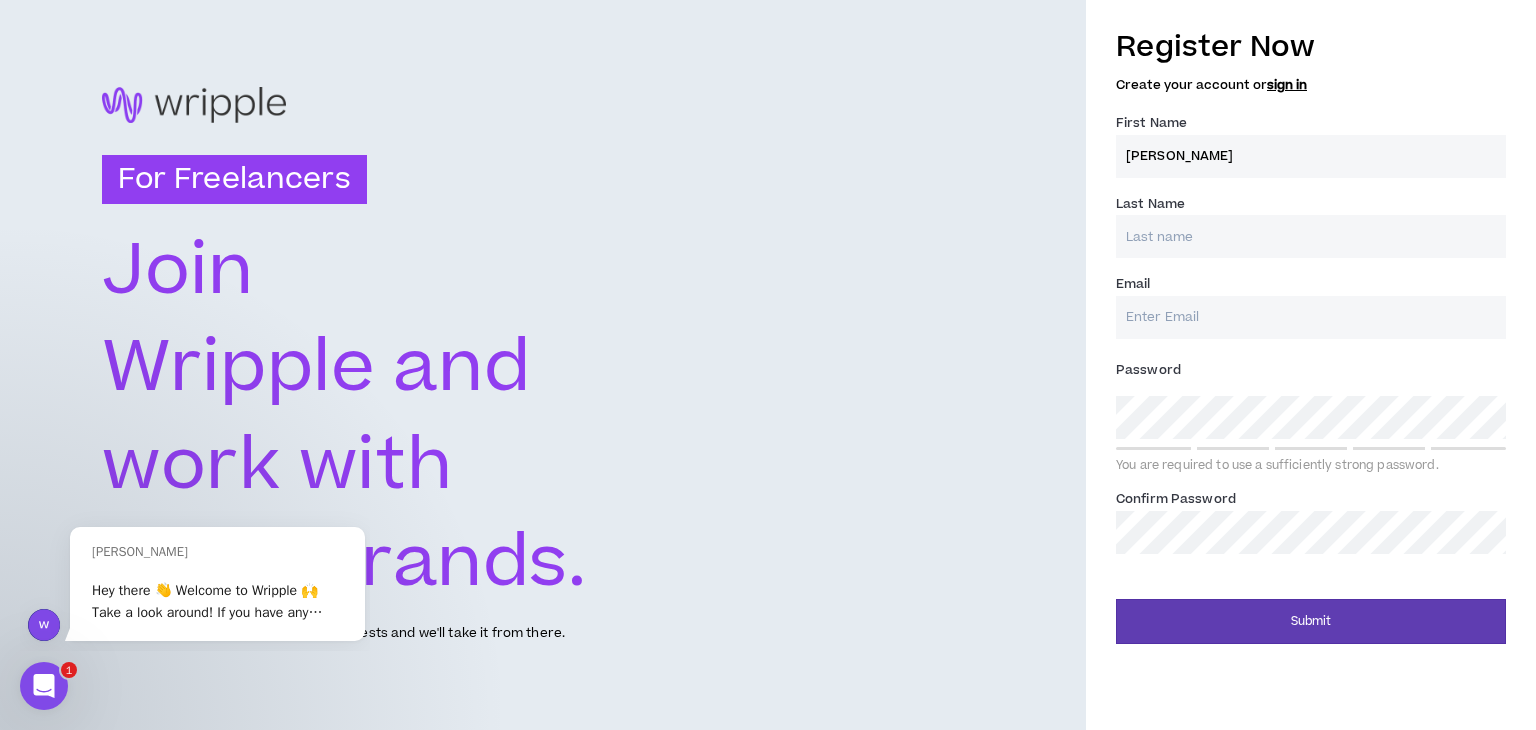 type on "[PERSON_NAME]" 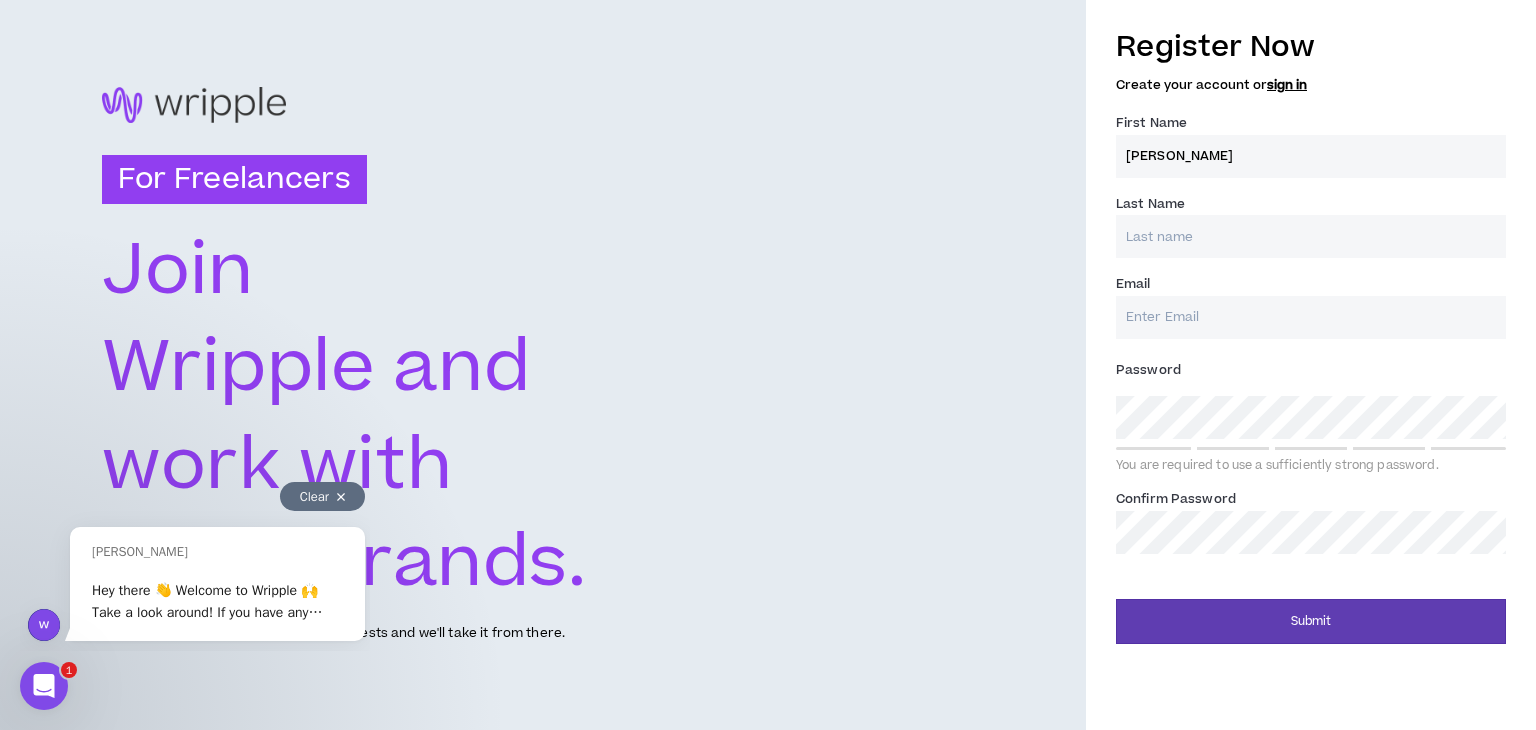 type on "l" 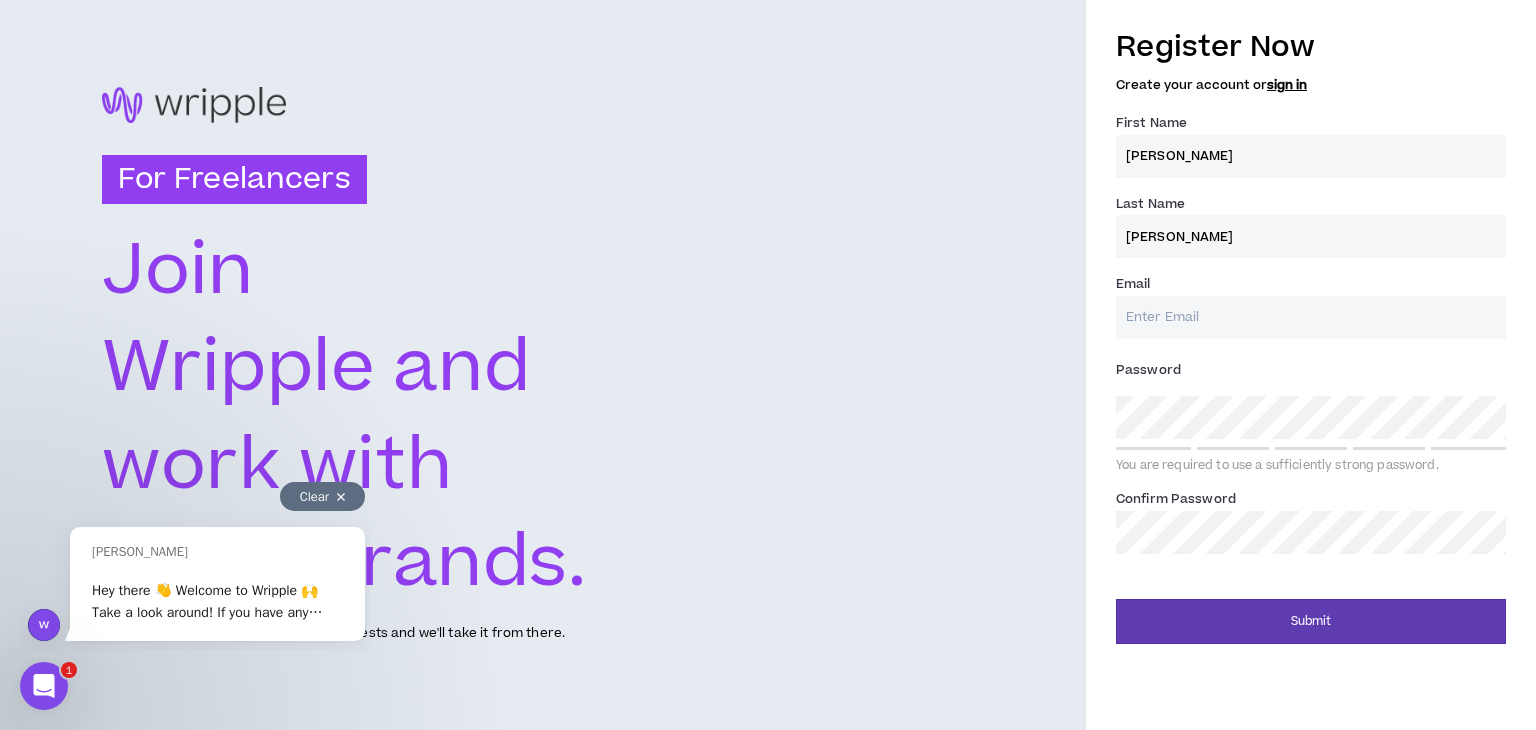 type on "[PERSON_NAME]" 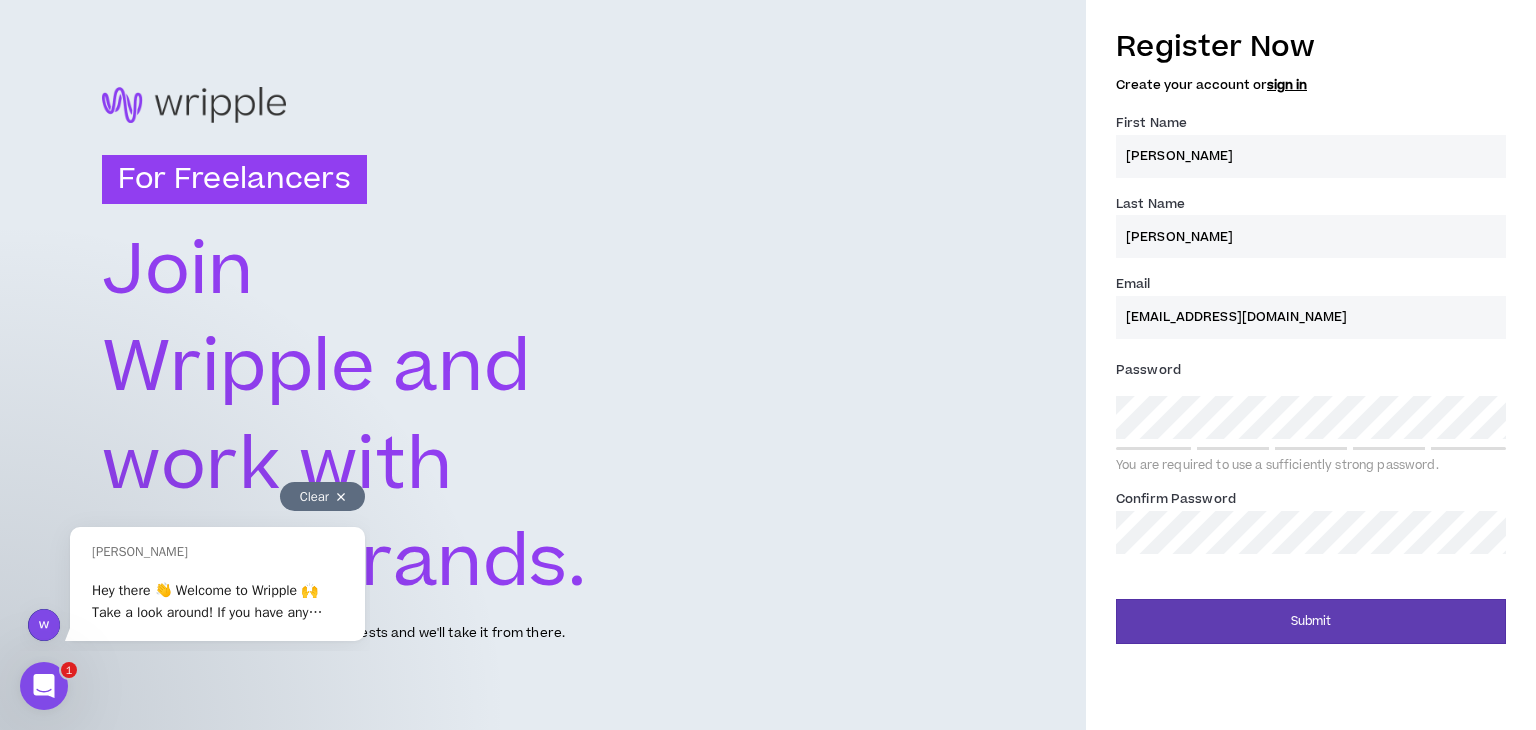 type on "[EMAIL_ADDRESS][DOMAIN_NAME]" 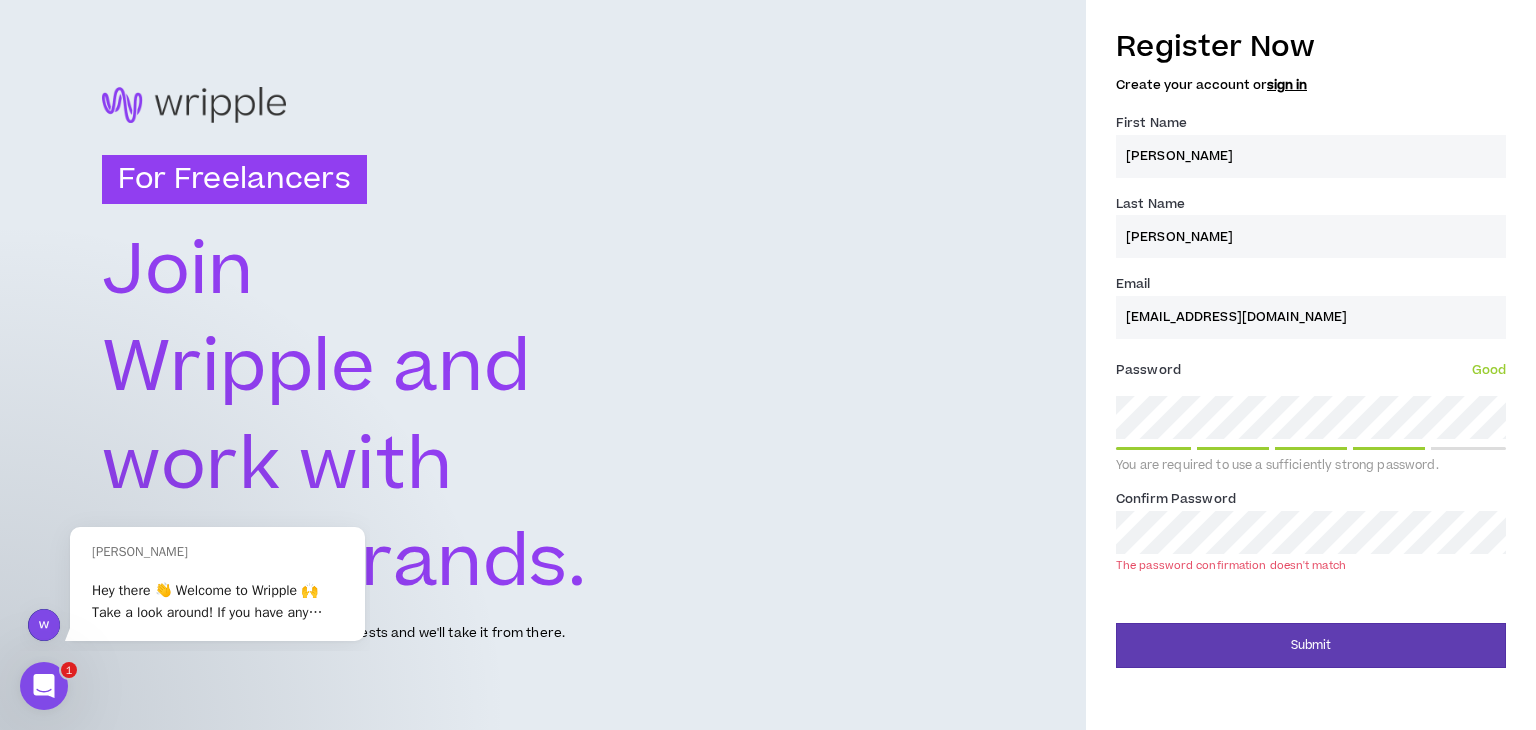 click on "For Freelancers [PERSON_NAME] and work with great brands. Tell us about your experiences and interests and we'll take it from there. Register Now Create your account or  sign in First Name  * [PERSON_NAME] Last Name  * [PERSON_NAME] Email  * [EMAIL_ADDRESS][DOMAIN_NAME] Password  * Good You are required to use a sufficiently strong password. Confirm Password  * The password confirmation doesn't match Submit" at bounding box center [768, 365] 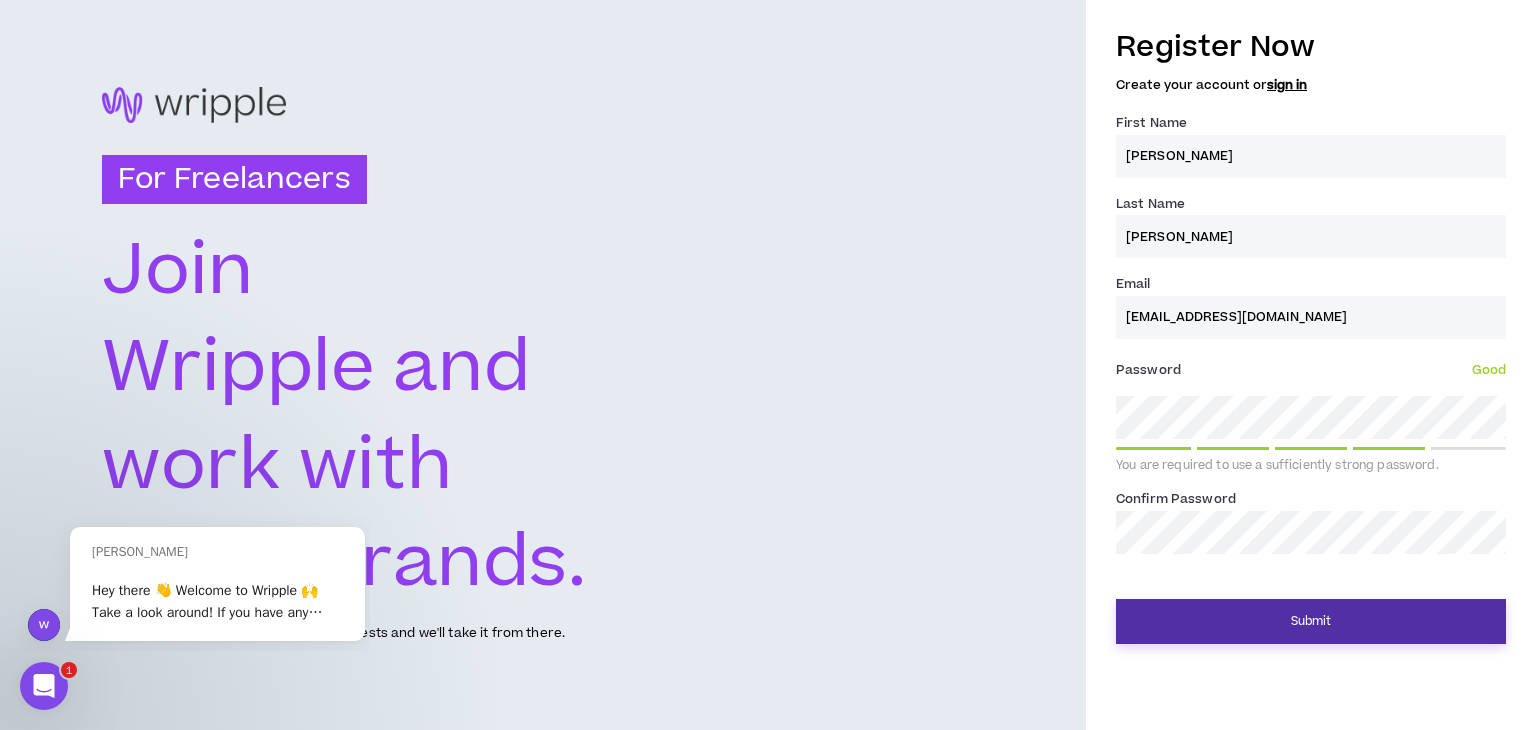 click on "Submit" at bounding box center (1311, 621) 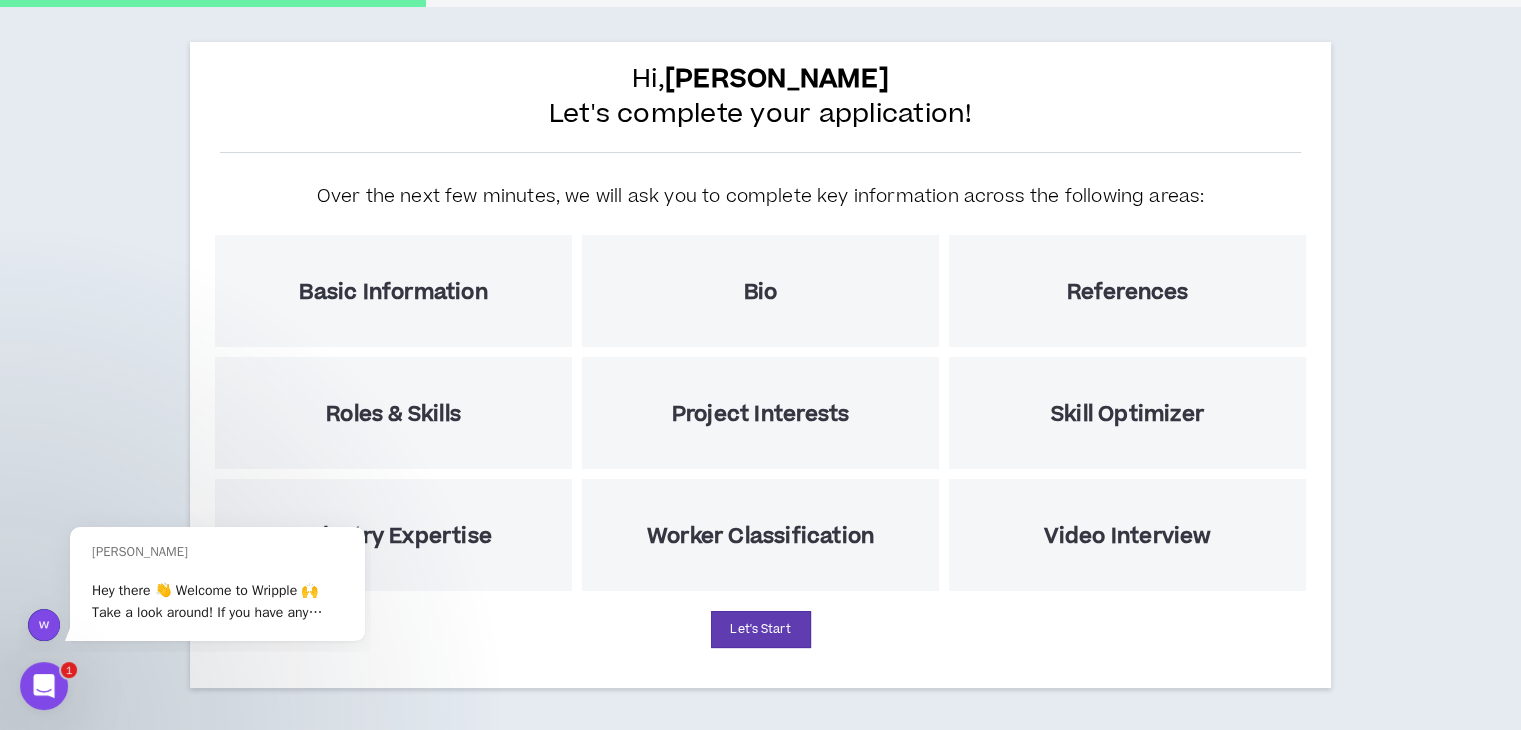 scroll, scrollTop: 86, scrollLeft: 0, axis: vertical 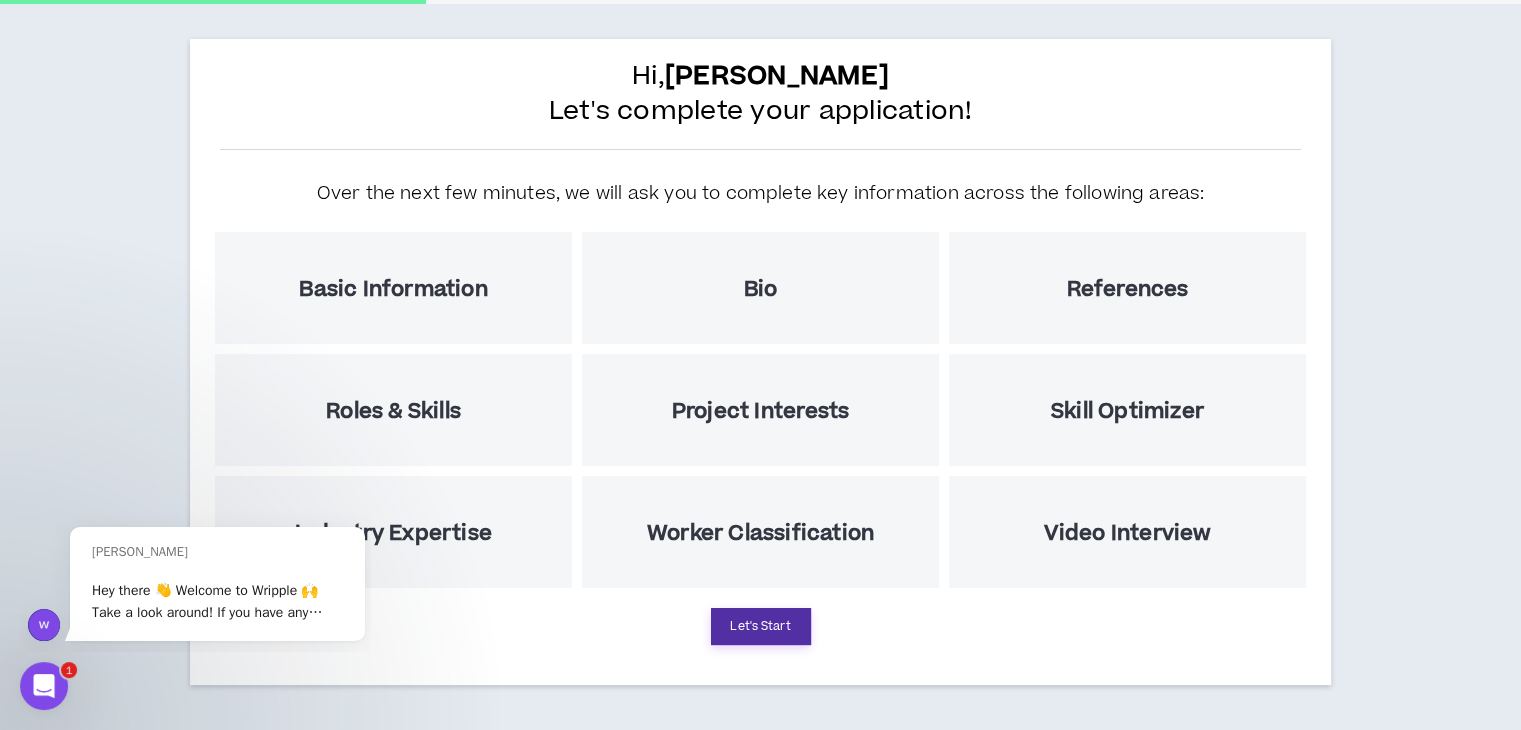 click on "Let's Start" at bounding box center [761, 626] 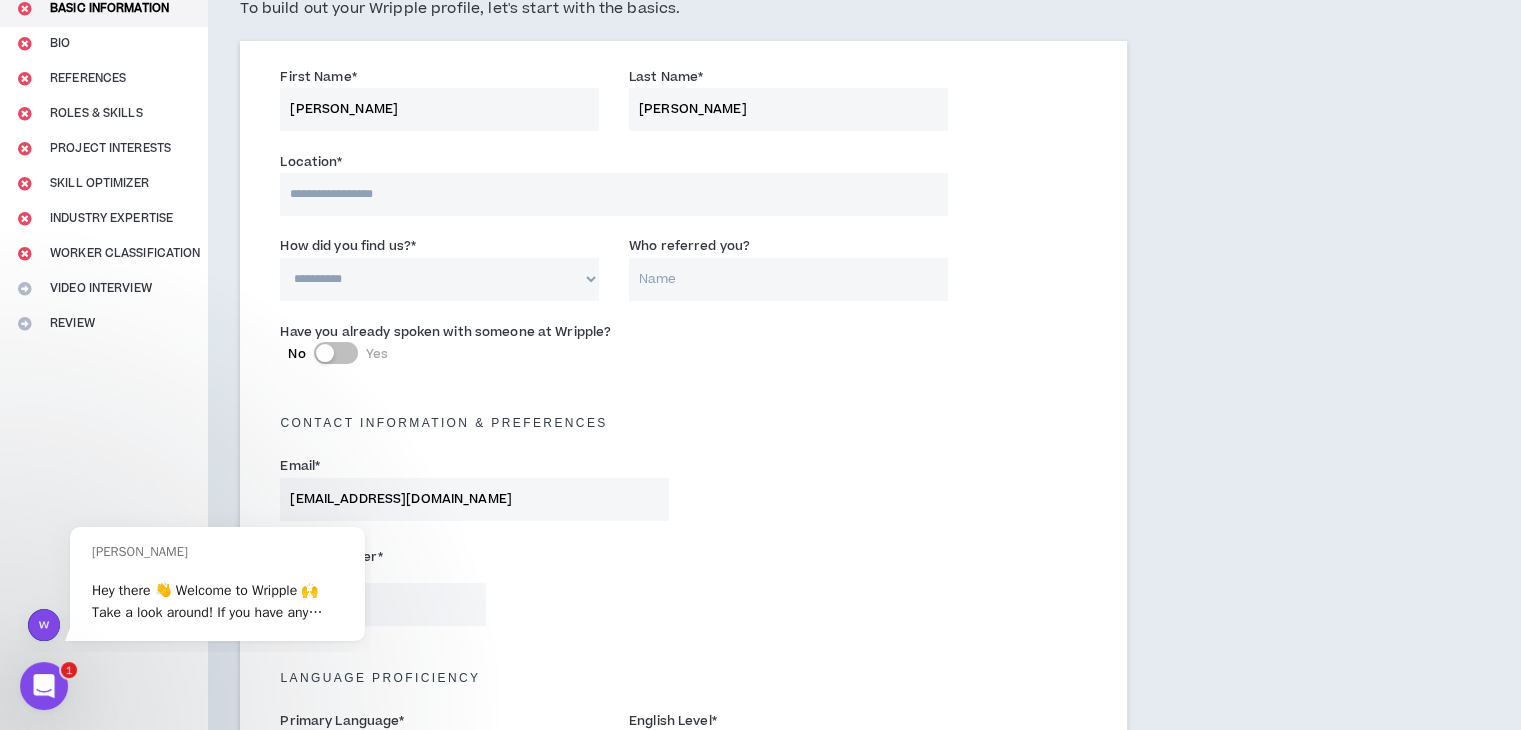 scroll, scrollTop: 200, scrollLeft: 0, axis: vertical 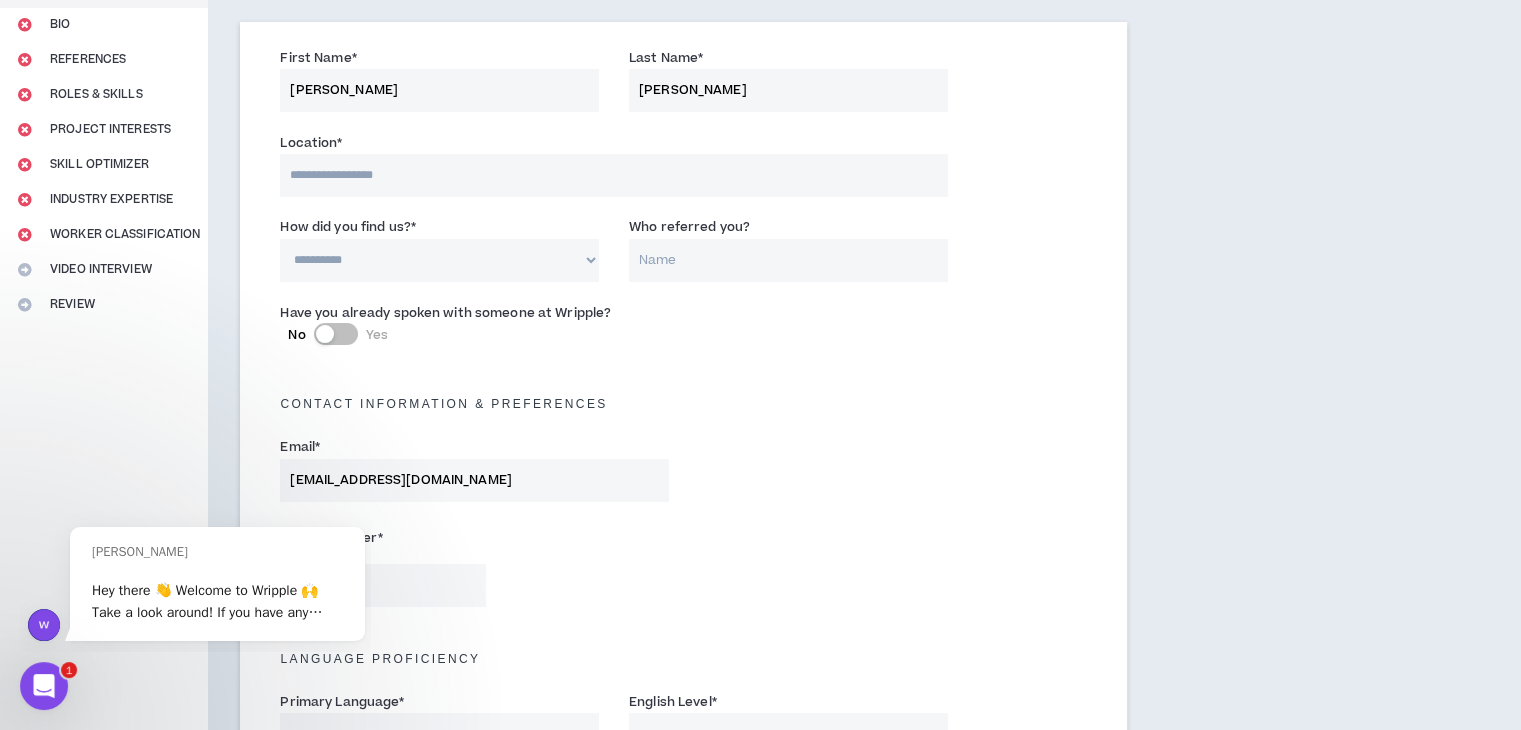 click at bounding box center [613, 175] 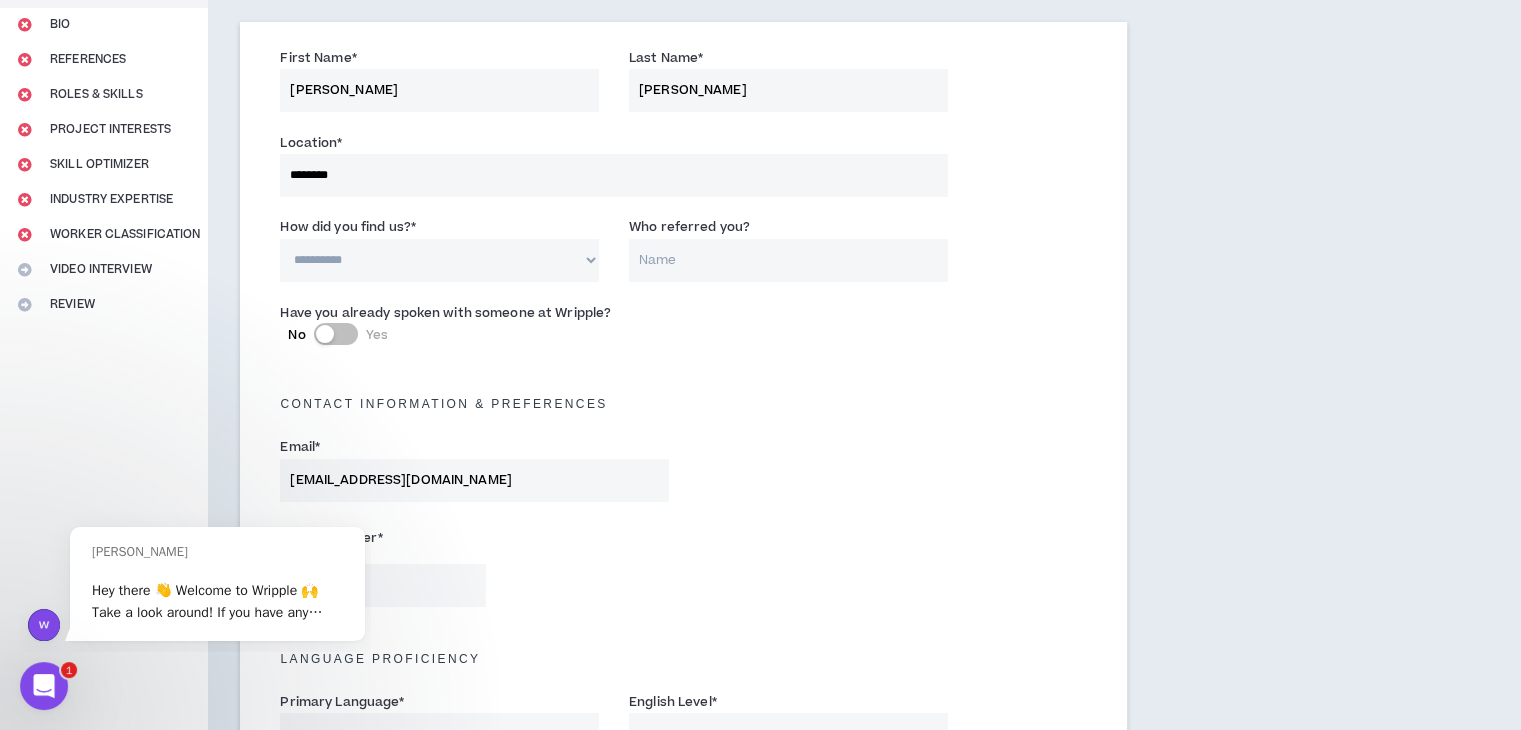 type on "*********" 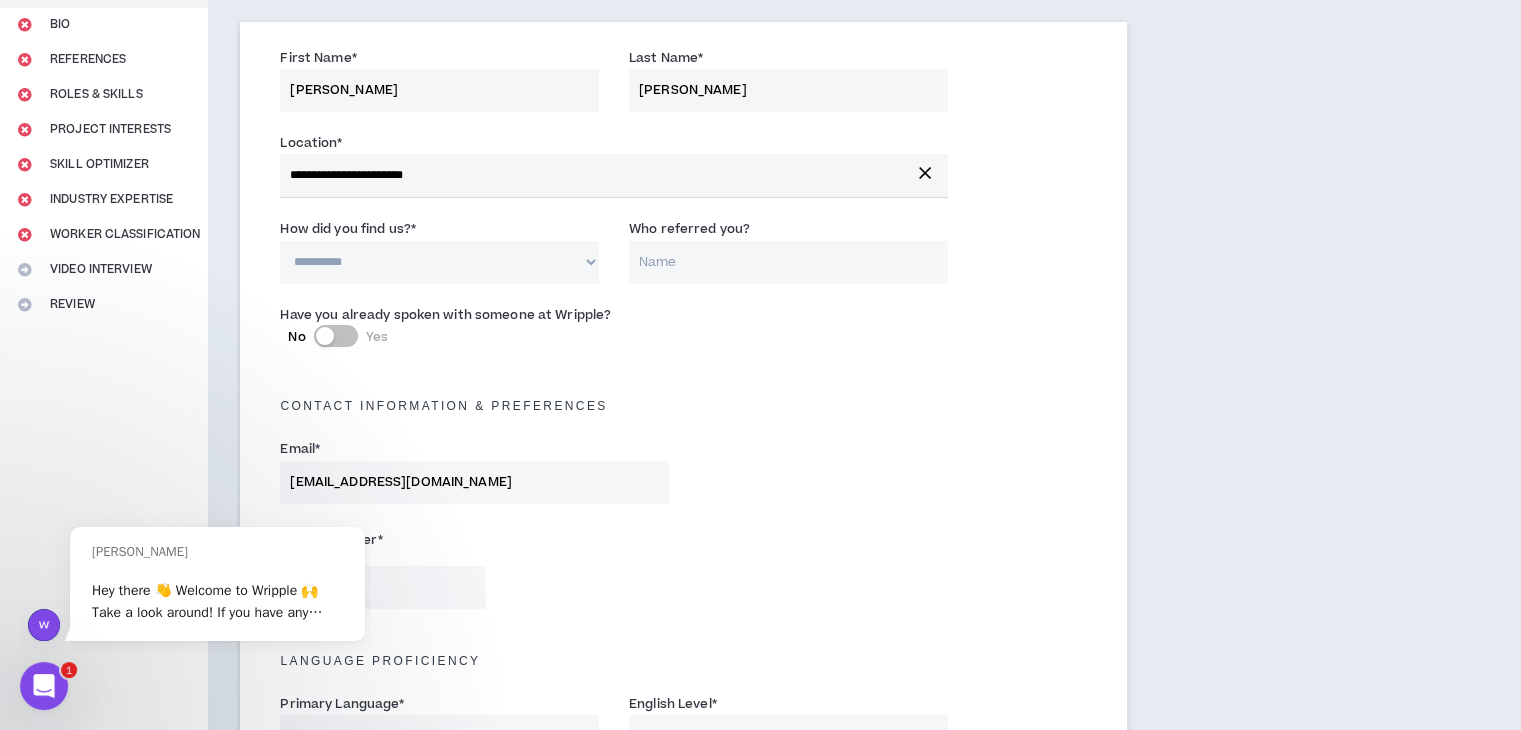 click on "**********" at bounding box center [439, 262] 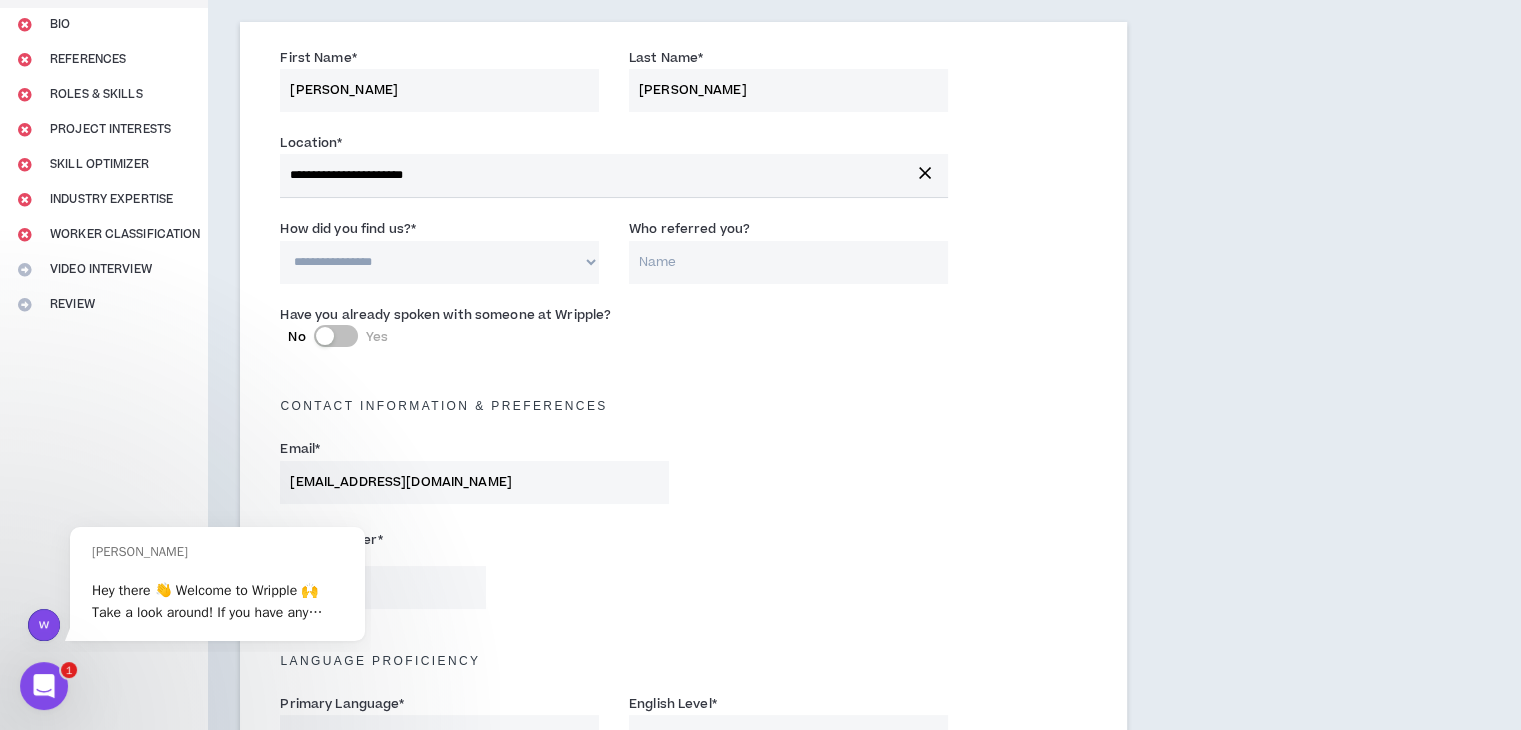 click on "**********" at bounding box center (439, 262) 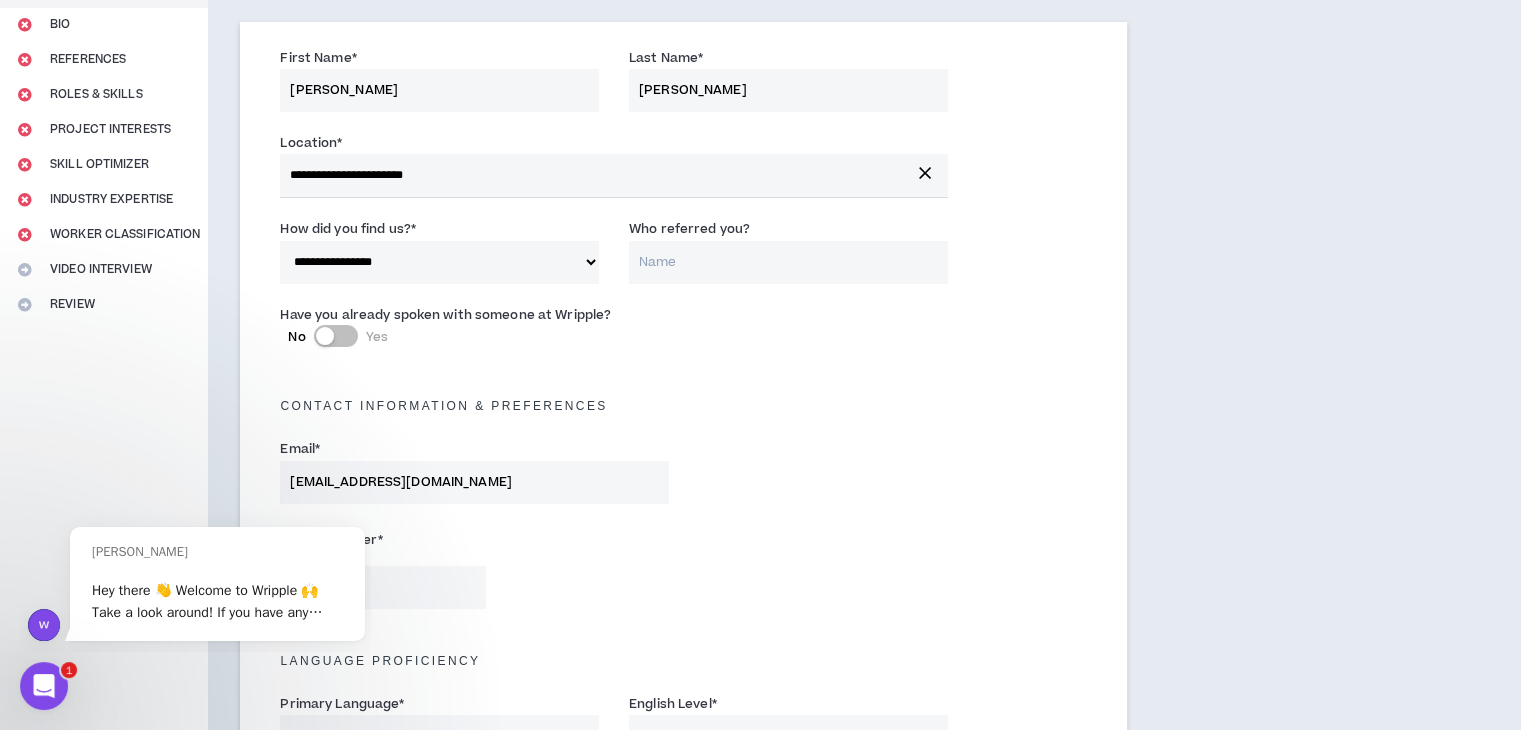 click on "Who referred you?" at bounding box center [788, 262] 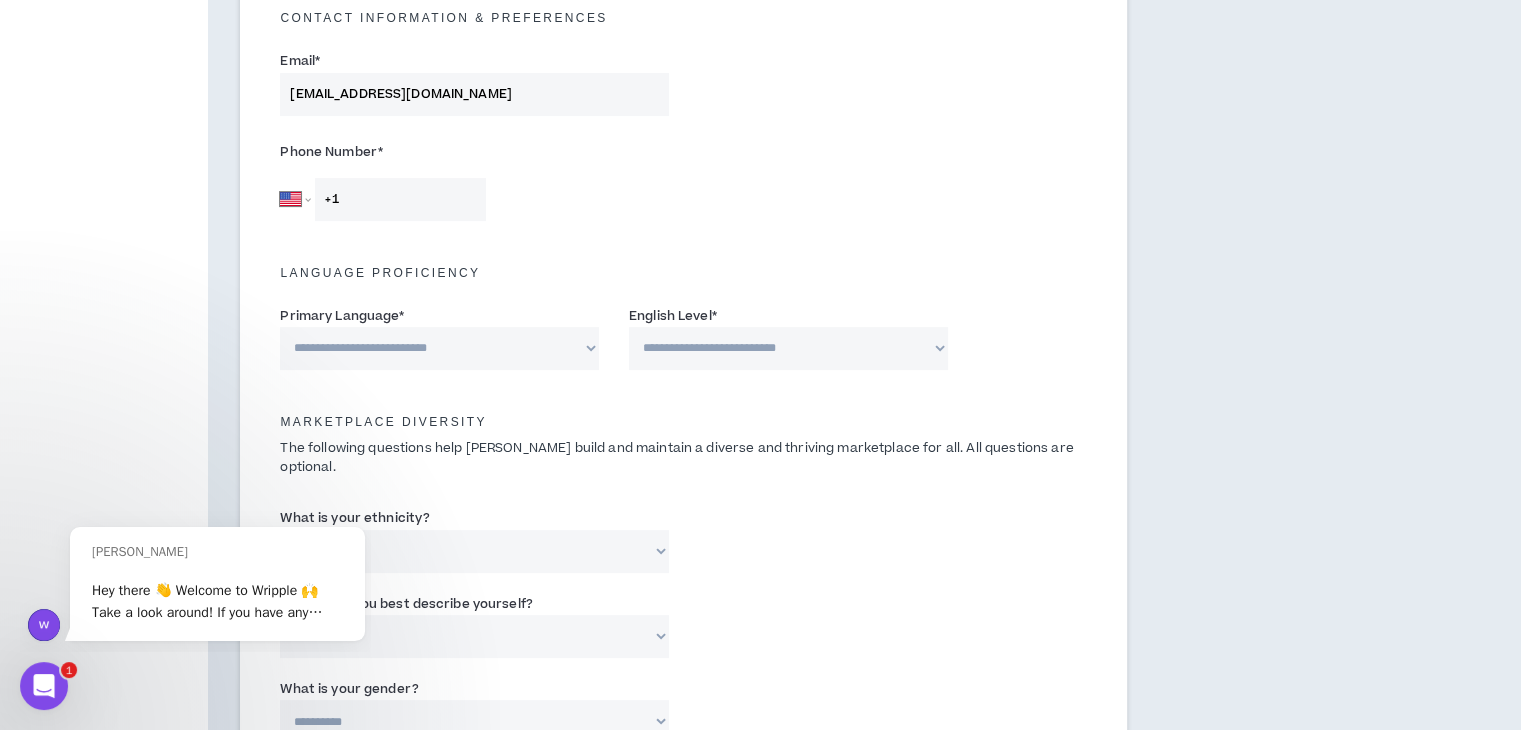 scroll, scrollTop: 600, scrollLeft: 0, axis: vertical 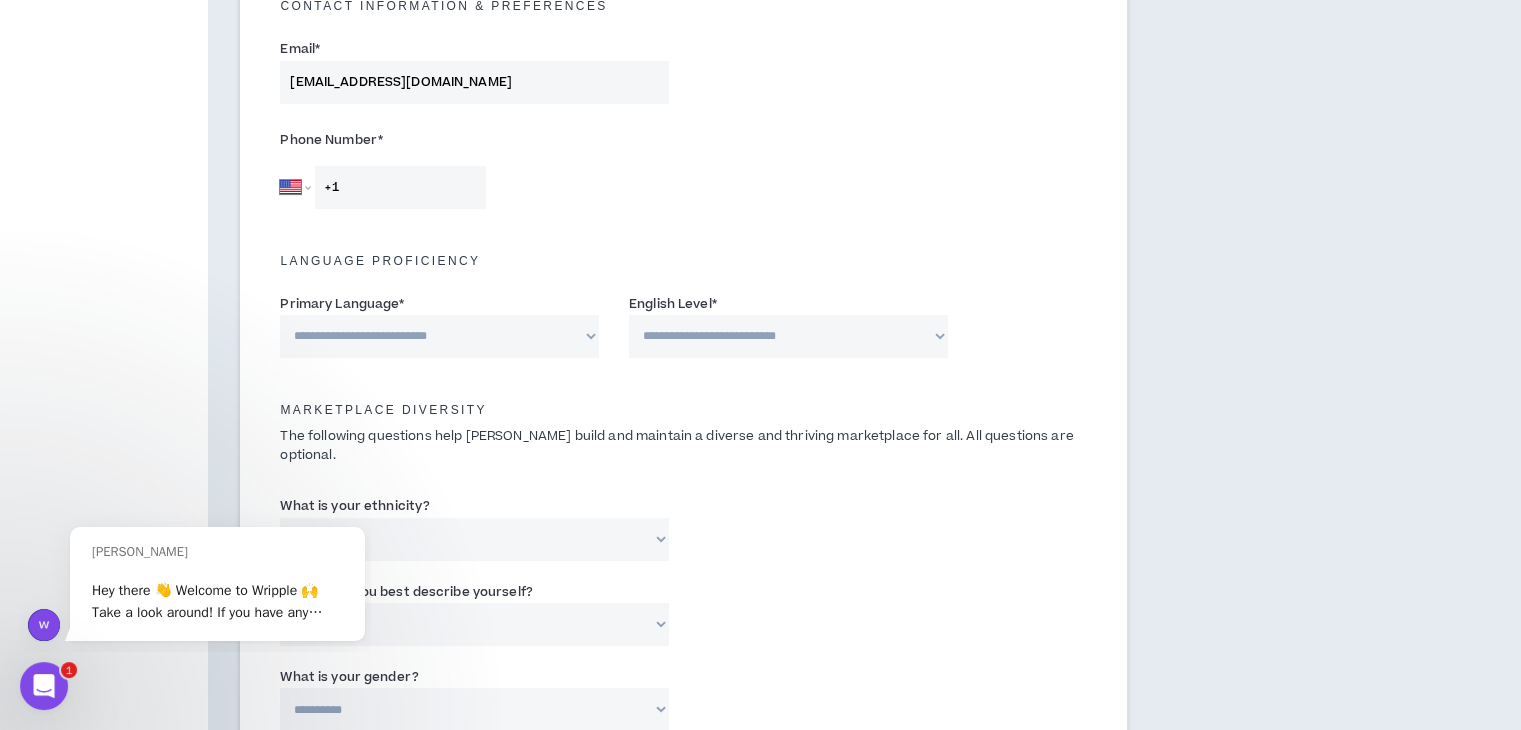 type on "Friend" 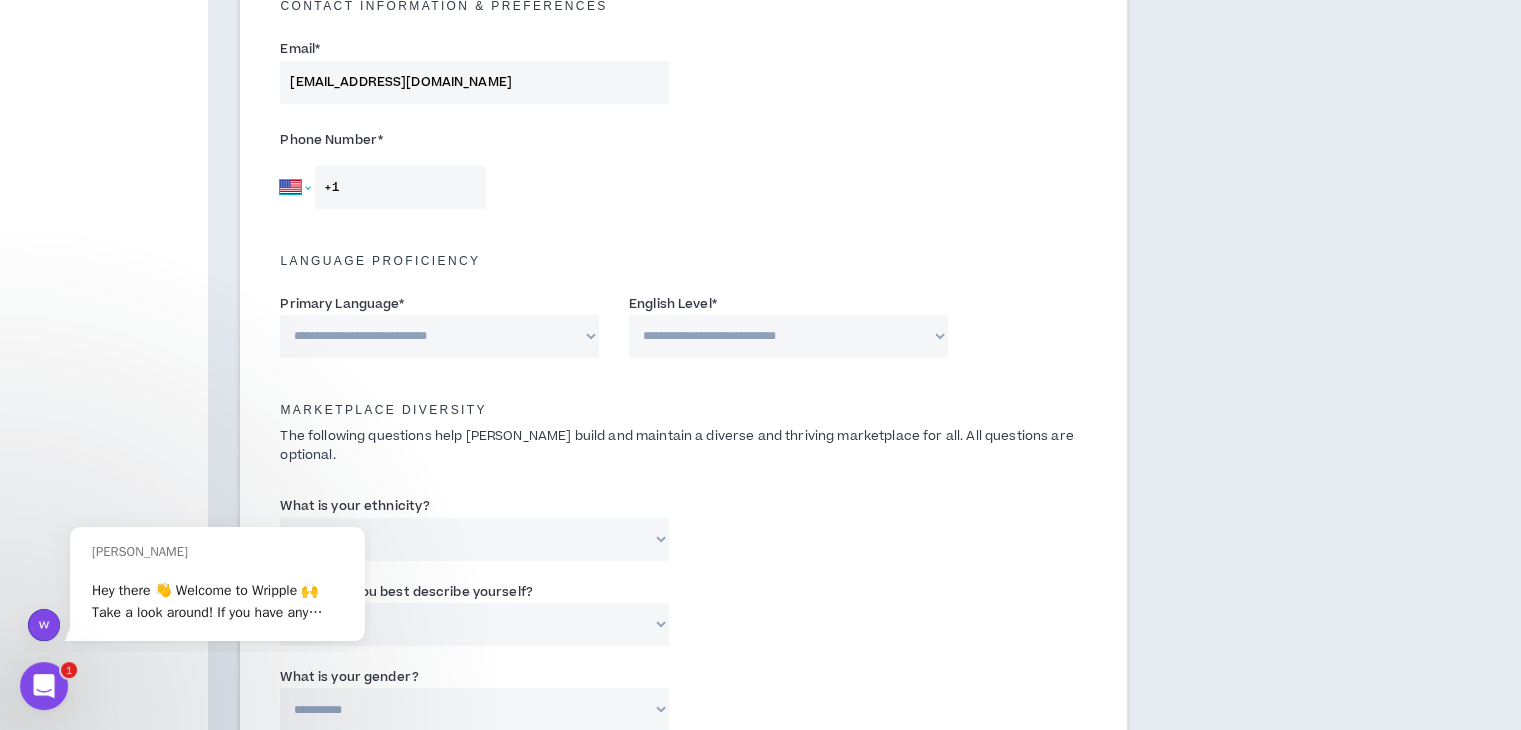 click on "[GEOGRAPHIC_DATA] [GEOGRAPHIC_DATA] [GEOGRAPHIC_DATA] [GEOGRAPHIC_DATA] [US_STATE] [GEOGRAPHIC_DATA] [GEOGRAPHIC_DATA] [GEOGRAPHIC_DATA] [GEOGRAPHIC_DATA] [GEOGRAPHIC_DATA] [GEOGRAPHIC_DATA] [GEOGRAPHIC_DATA] [DATE][GEOGRAPHIC_DATA] [GEOGRAPHIC_DATA] [GEOGRAPHIC_DATA] [GEOGRAPHIC_DATA] [GEOGRAPHIC_DATA] [GEOGRAPHIC_DATA] [GEOGRAPHIC_DATA] [GEOGRAPHIC_DATA] [GEOGRAPHIC_DATA] [GEOGRAPHIC_DATA] [GEOGRAPHIC_DATA] [GEOGRAPHIC_DATA] [GEOGRAPHIC_DATA] [GEOGRAPHIC_DATA] [GEOGRAPHIC_DATA] [GEOGRAPHIC_DATA], [GEOGRAPHIC_DATA] [GEOGRAPHIC_DATA] [GEOGRAPHIC_DATA] [GEOGRAPHIC_DATA] [GEOGRAPHIC_DATA] [GEOGRAPHIC_DATA] [GEOGRAPHIC_DATA] [GEOGRAPHIC_DATA] [GEOGRAPHIC_DATA] [GEOGRAPHIC_DATA] [GEOGRAPHIC_DATA] [GEOGRAPHIC_DATA] [GEOGRAPHIC_DATA] [GEOGRAPHIC_DATA] [GEOGRAPHIC_DATA] [GEOGRAPHIC_DATA] [GEOGRAPHIC_DATA] [GEOGRAPHIC_DATA] [GEOGRAPHIC_DATA] [GEOGRAPHIC_DATA] [GEOGRAPHIC_DATA] [GEOGRAPHIC_DATA] [GEOGRAPHIC_DATA] [GEOGRAPHIC_DATA], [GEOGRAPHIC_DATA] [GEOGRAPHIC_DATA] [GEOGRAPHIC_DATA] d'Ivoire [GEOGRAPHIC_DATA] [GEOGRAPHIC_DATA] [GEOGRAPHIC_DATA] [GEOGRAPHIC_DATA] [GEOGRAPHIC_DATA] [GEOGRAPHIC_DATA] [GEOGRAPHIC_DATA] [GEOGRAPHIC_DATA] [GEOGRAPHIC_DATA] [GEOGRAPHIC_DATA] [GEOGRAPHIC_DATA] [GEOGRAPHIC_DATA] [GEOGRAPHIC_DATA] [GEOGRAPHIC_DATA] [GEOGRAPHIC_DATA] [GEOGRAPHIC_DATA] [GEOGRAPHIC_DATA] [GEOGRAPHIC_DATA] [US_STATE] [GEOGRAPHIC_DATA] [GEOGRAPHIC_DATA] [GEOGRAPHIC_DATA] [GEOGRAPHIC_DATA] [GEOGRAPHIC_DATA] [GEOGRAPHIC_DATA] [GEOGRAPHIC_DATA] [US_STATE] [GEOGRAPHIC_DATA] [GEOGRAPHIC_DATA] [GEOGRAPHIC_DATA] [GEOGRAPHIC_DATA] [GEOGRAPHIC_DATA] [GEOGRAPHIC_DATA] [GEOGRAPHIC_DATA] [US_STATE] [GEOGRAPHIC_DATA] [GEOGRAPHIC_DATA] [GEOGRAPHIC_DATA]" at bounding box center [295, 187] 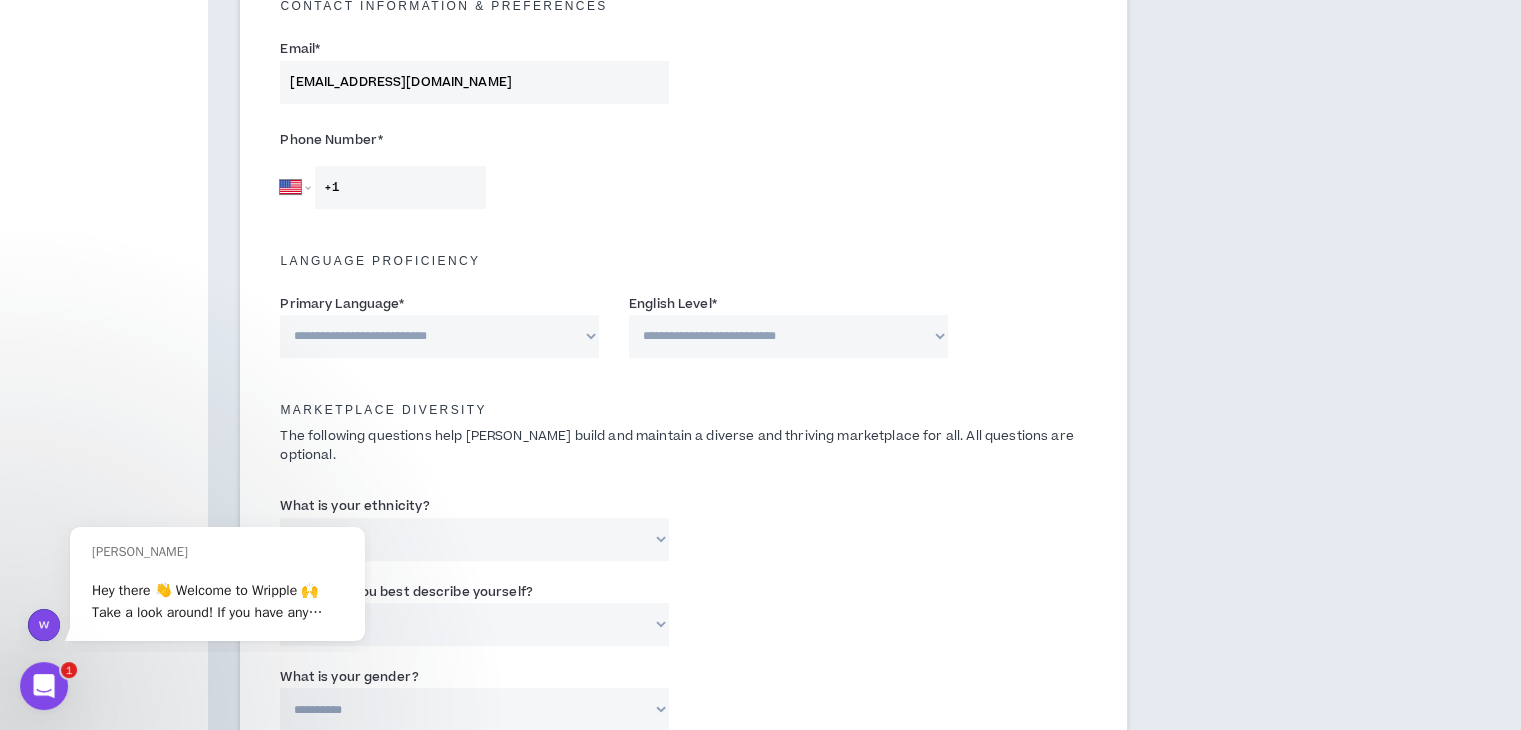 click on "[GEOGRAPHIC_DATA] [GEOGRAPHIC_DATA] [GEOGRAPHIC_DATA] [GEOGRAPHIC_DATA] [US_STATE] [GEOGRAPHIC_DATA] [GEOGRAPHIC_DATA] [GEOGRAPHIC_DATA] [GEOGRAPHIC_DATA] [GEOGRAPHIC_DATA] [GEOGRAPHIC_DATA] [GEOGRAPHIC_DATA] [DATE][GEOGRAPHIC_DATA] [GEOGRAPHIC_DATA] [GEOGRAPHIC_DATA] [GEOGRAPHIC_DATA] [GEOGRAPHIC_DATA] [GEOGRAPHIC_DATA] [GEOGRAPHIC_DATA] [GEOGRAPHIC_DATA] [GEOGRAPHIC_DATA] [GEOGRAPHIC_DATA] [GEOGRAPHIC_DATA] [GEOGRAPHIC_DATA] [GEOGRAPHIC_DATA] [GEOGRAPHIC_DATA] [GEOGRAPHIC_DATA] [GEOGRAPHIC_DATA], [GEOGRAPHIC_DATA] [GEOGRAPHIC_DATA] [GEOGRAPHIC_DATA] [GEOGRAPHIC_DATA] [GEOGRAPHIC_DATA] [GEOGRAPHIC_DATA] [GEOGRAPHIC_DATA] [GEOGRAPHIC_DATA] [GEOGRAPHIC_DATA] [GEOGRAPHIC_DATA] [GEOGRAPHIC_DATA] [GEOGRAPHIC_DATA] [GEOGRAPHIC_DATA] [GEOGRAPHIC_DATA] [GEOGRAPHIC_DATA] [GEOGRAPHIC_DATA] [GEOGRAPHIC_DATA] [GEOGRAPHIC_DATA] [GEOGRAPHIC_DATA] [GEOGRAPHIC_DATA] [GEOGRAPHIC_DATA] [GEOGRAPHIC_DATA] [GEOGRAPHIC_DATA] [GEOGRAPHIC_DATA], [GEOGRAPHIC_DATA] [GEOGRAPHIC_DATA] [GEOGRAPHIC_DATA] d'Ivoire [GEOGRAPHIC_DATA] [GEOGRAPHIC_DATA] [GEOGRAPHIC_DATA] [GEOGRAPHIC_DATA] [GEOGRAPHIC_DATA] [GEOGRAPHIC_DATA] [GEOGRAPHIC_DATA] [GEOGRAPHIC_DATA] [GEOGRAPHIC_DATA] [GEOGRAPHIC_DATA] [GEOGRAPHIC_DATA] [GEOGRAPHIC_DATA] [GEOGRAPHIC_DATA] [GEOGRAPHIC_DATA] [GEOGRAPHIC_DATA] [GEOGRAPHIC_DATA] [GEOGRAPHIC_DATA] [GEOGRAPHIC_DATA] [US_STATE] [GEOGRAPHIC_DATA] [GEOGRAPHIC_DATA] [GEOGRAPHIC_DATA] [GEOGRAPHIC_DATA] [GEOGRAPHIC_DATA] [GEOGRAPHIC_DATA] [GEOGRAPHIC_DATA] [US_STATE] [GEOGRAPHIC_DATA] [GEOGRAPHIC_DATA] [GEOGRAPHIC_DATA] [GEOGRAPHIC_DATA] [GEOGRAPHIC_DATA] [GEOGRAPHIC_DATA] [GEOGRAPHIC_DATA] [US_STATE] [GEOGRAPHIC_DATA] [GEOGRAPHIC_DATA] [GEOGRAPHIC_DATA]" at bounding box center [295, 187] 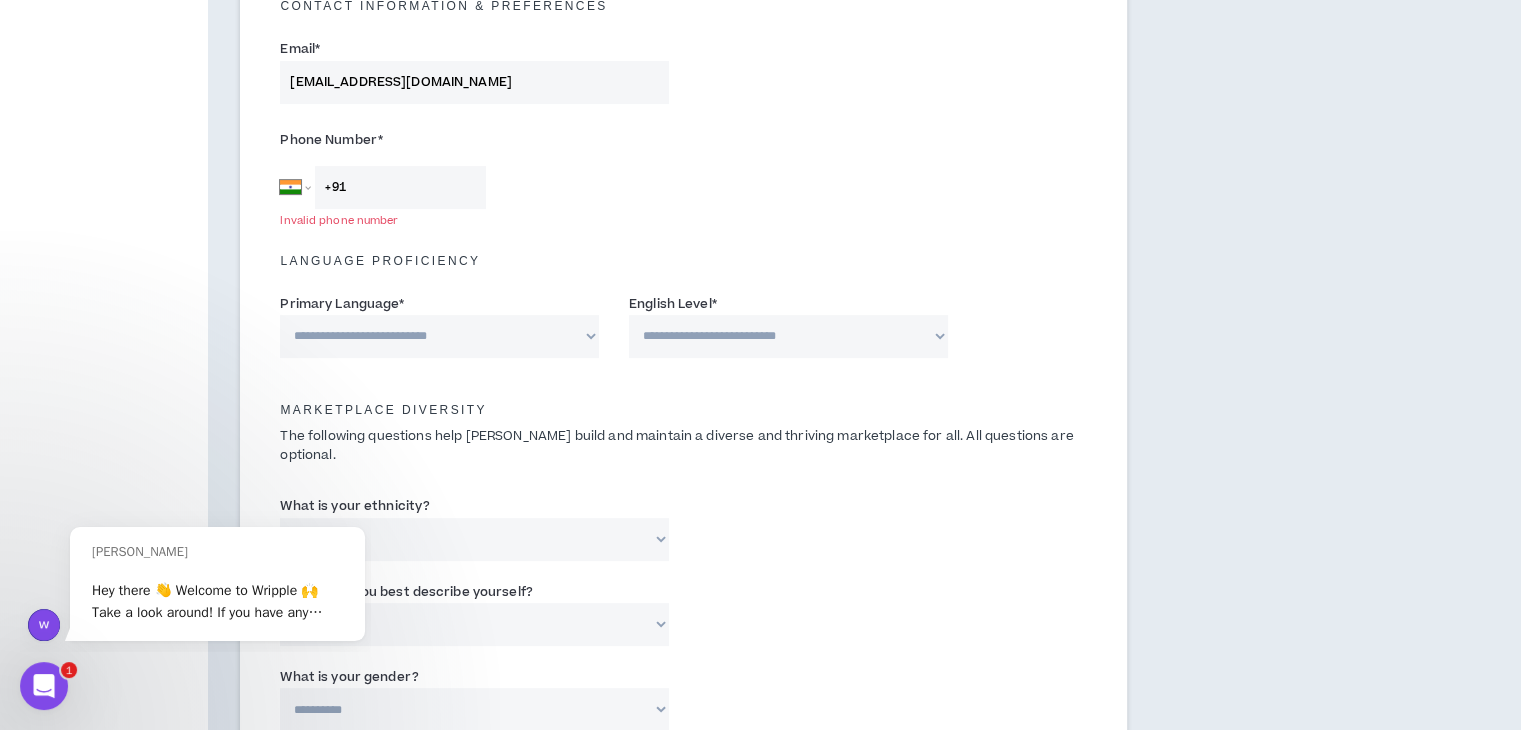 click on "+91" at bounding box center (400, 187) 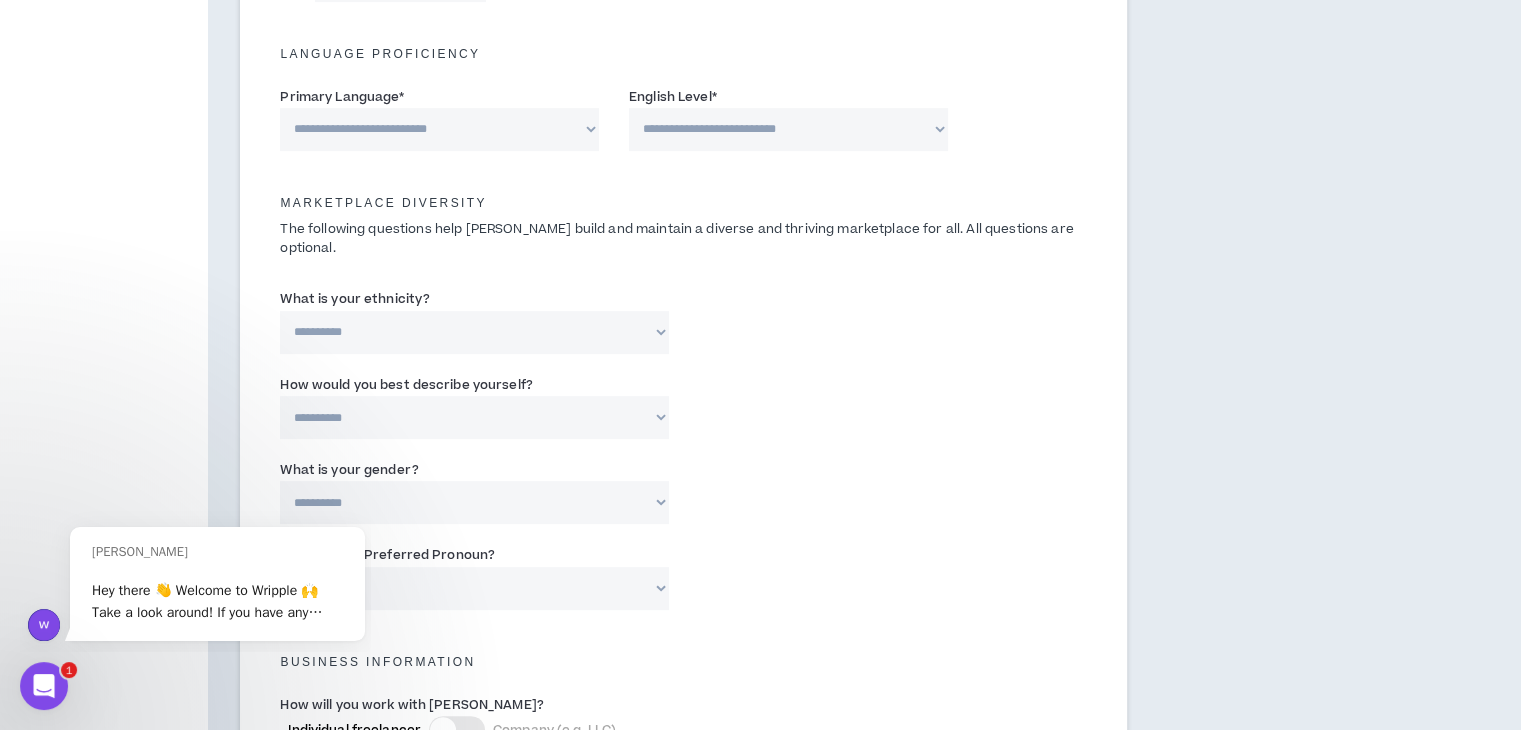 scroll, scrollTop: 800, scrollLeft: 0, axis: vertical 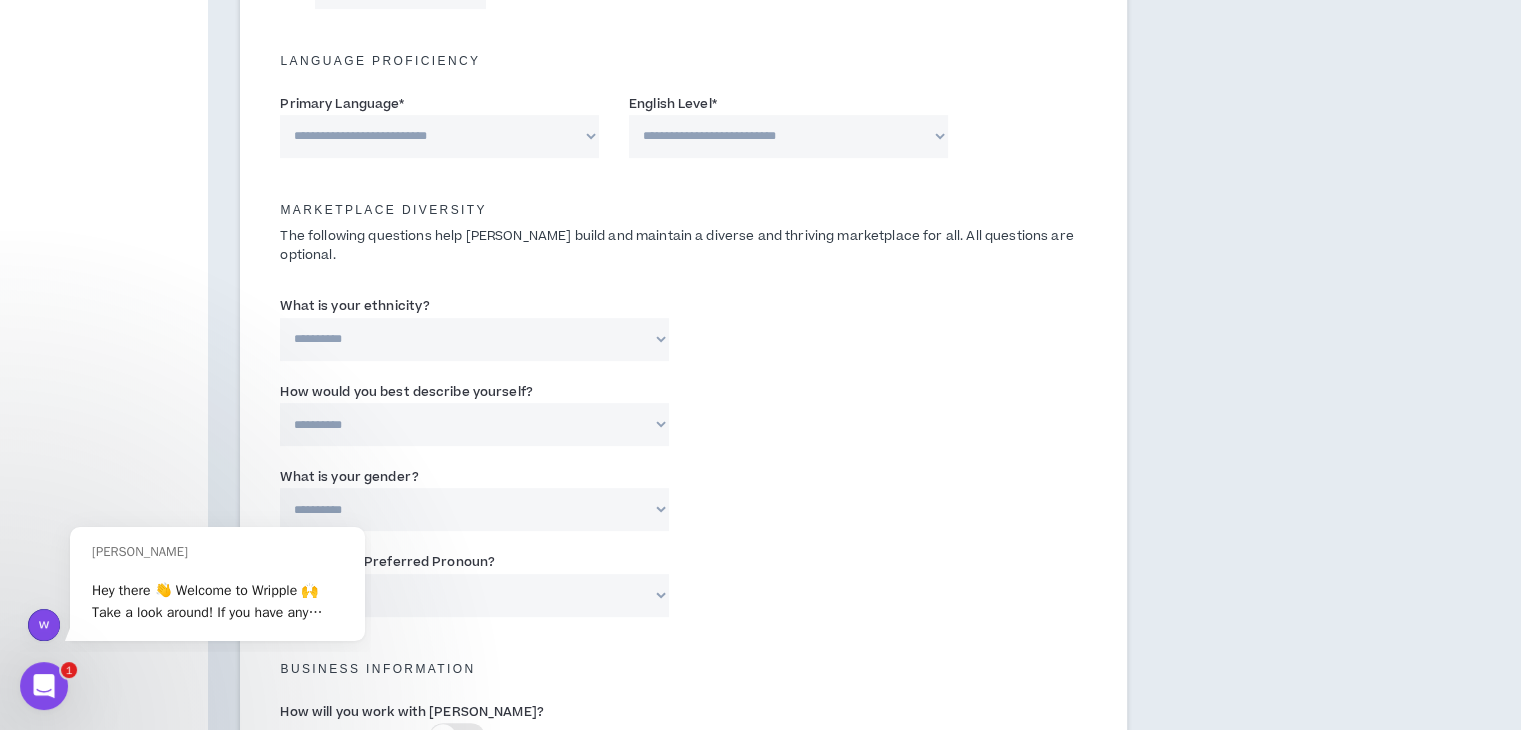 type on "[PHONE_NUMBER]" 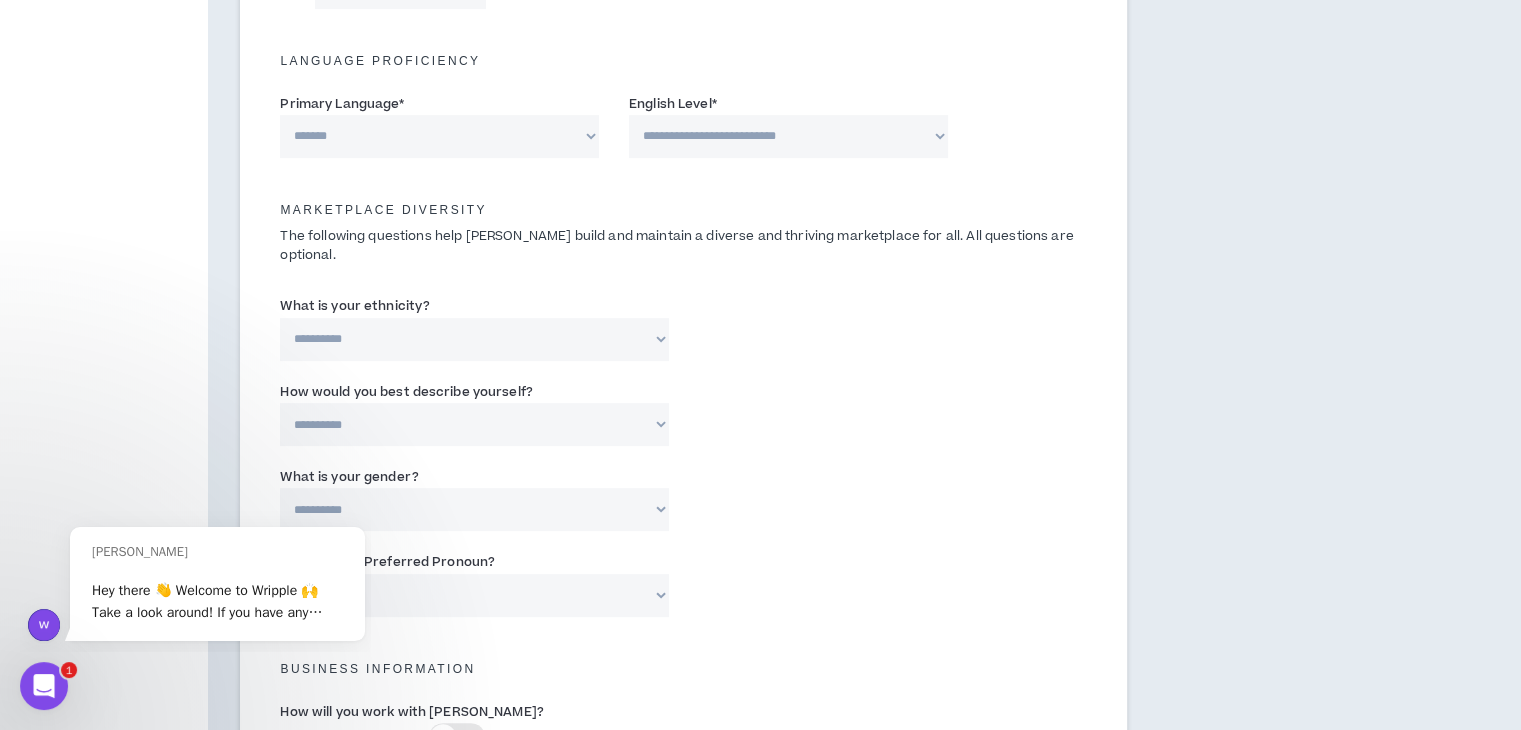 click on "**********" at bounding box center (439, 136) 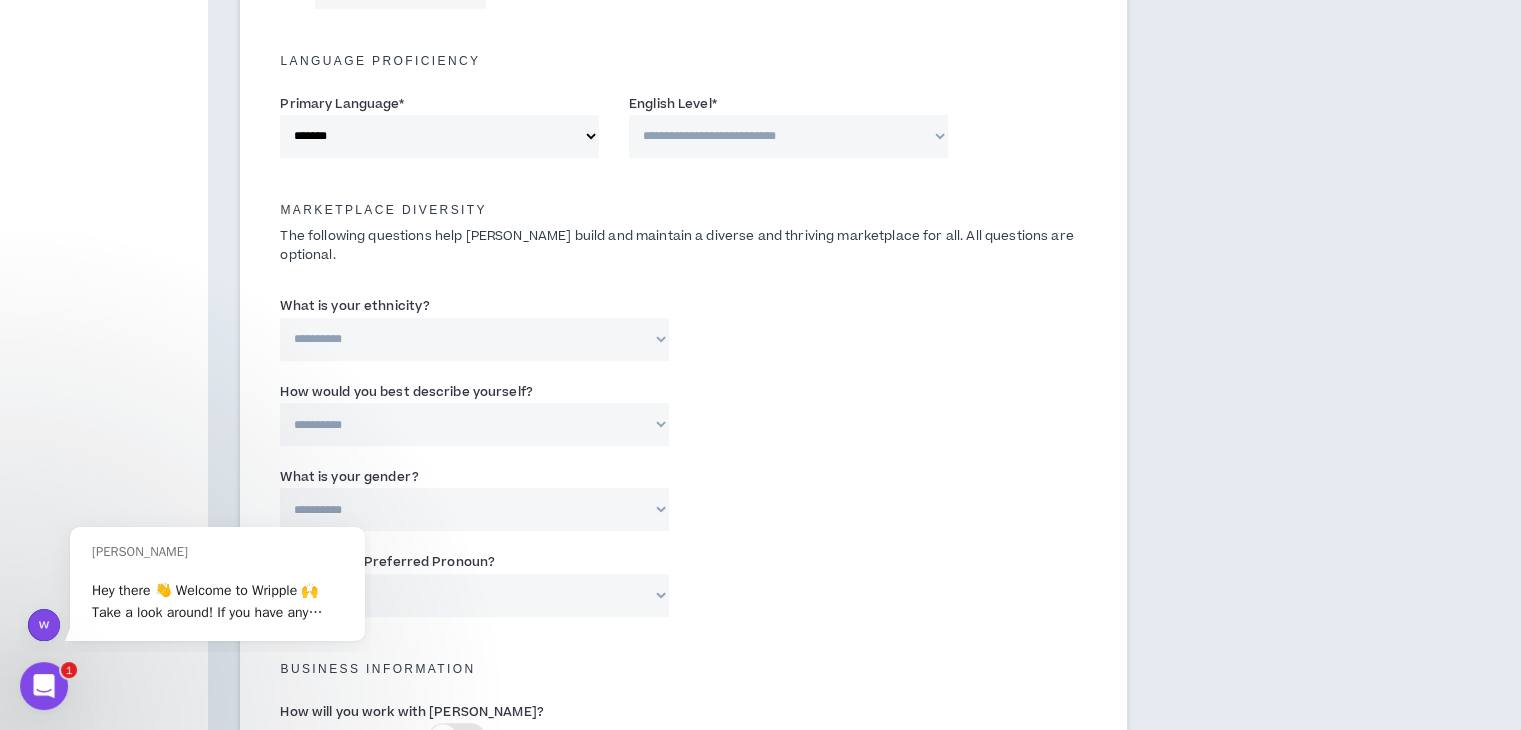 click on "**********" at bounding box center [788, 136] 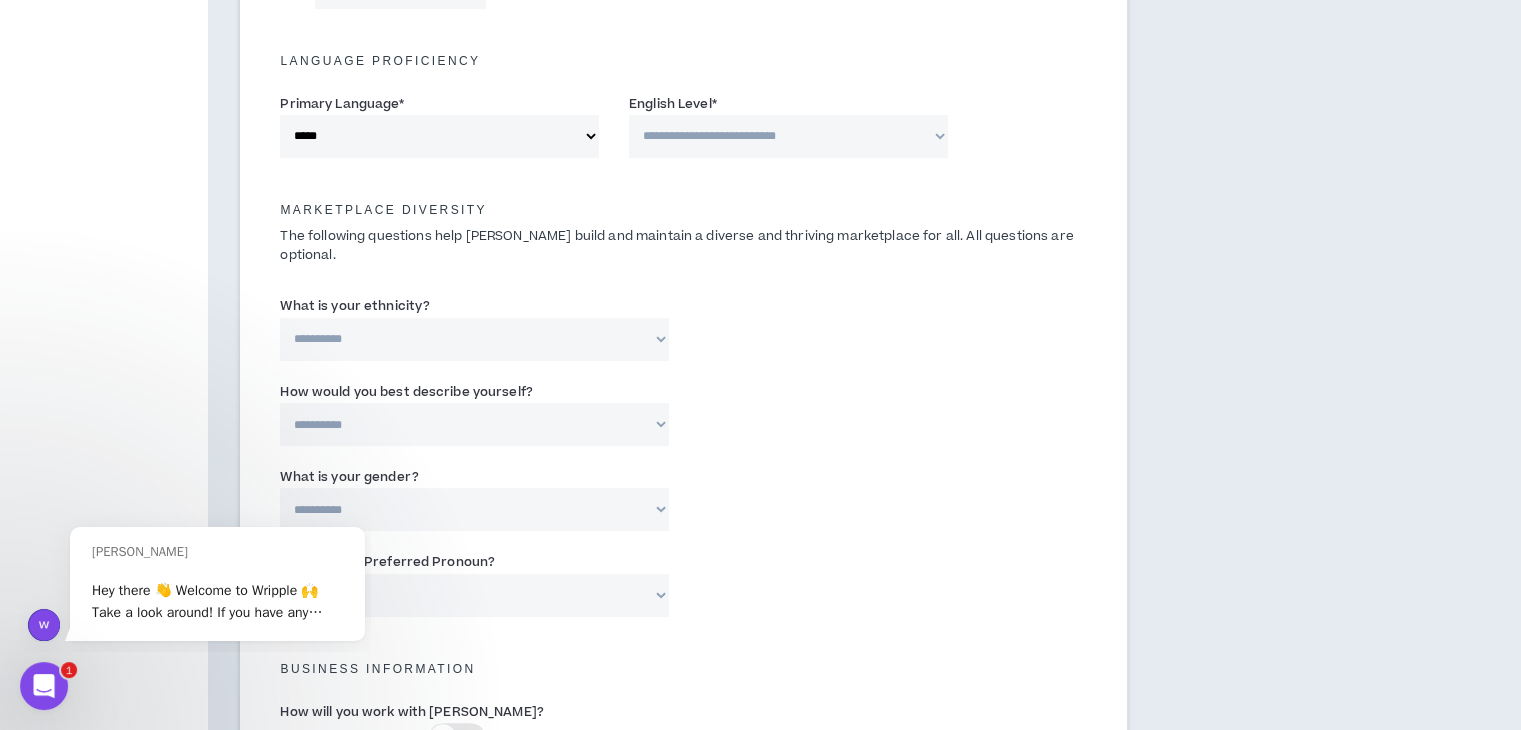 click on "**********" at bounding box center (439, 136) 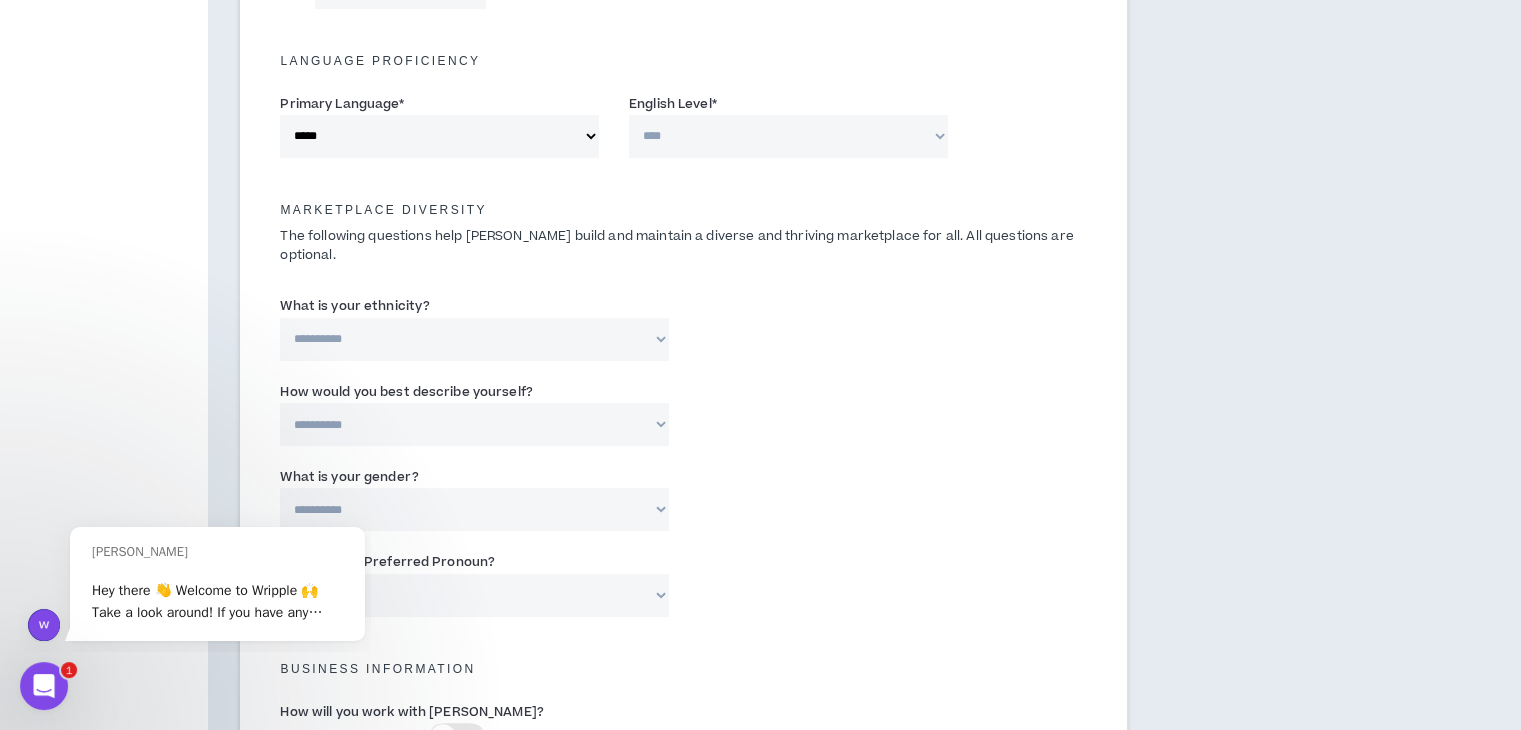 click on "**********" at bounding box center [788, 136] 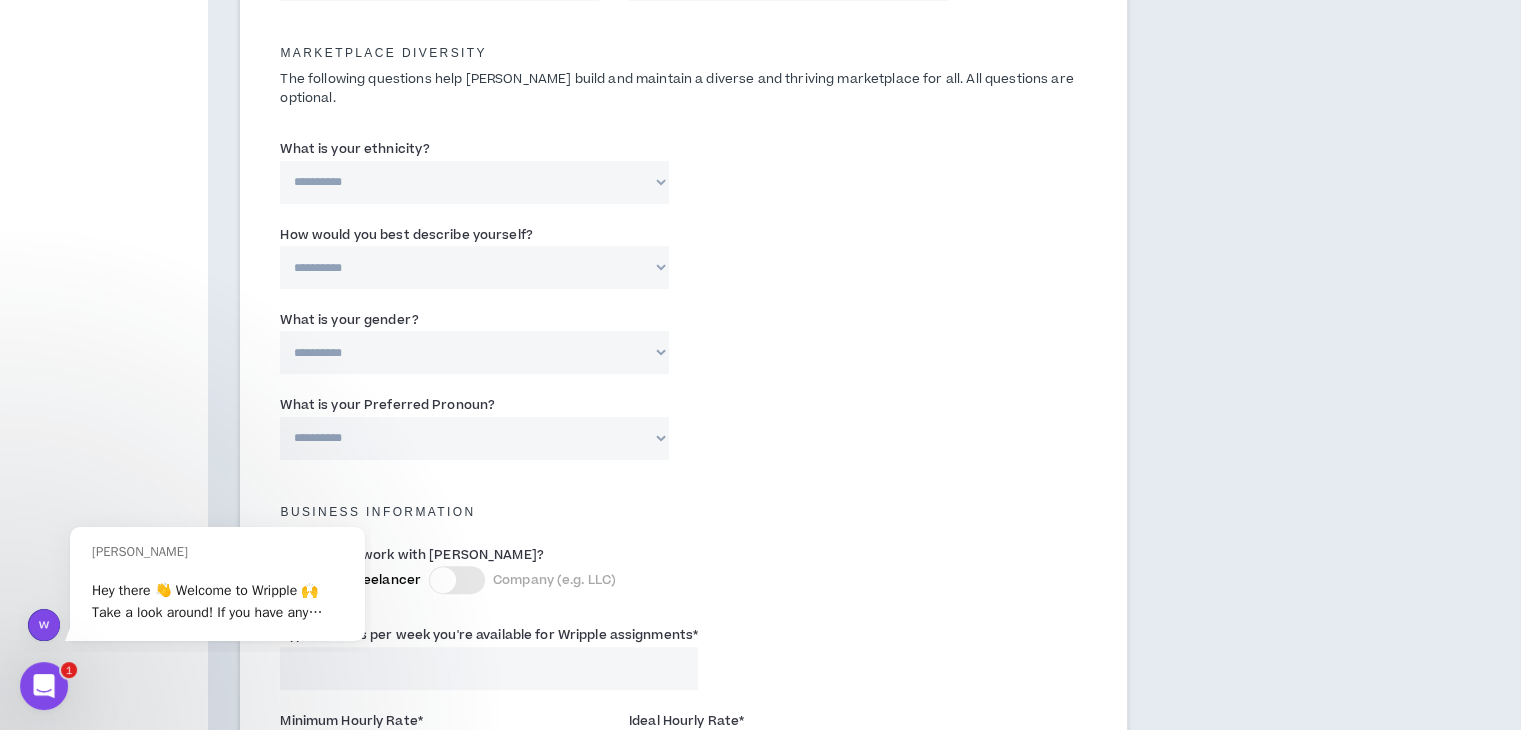 scroll, scrollTop: 1000, scrollLeft: 0, axis: vertical 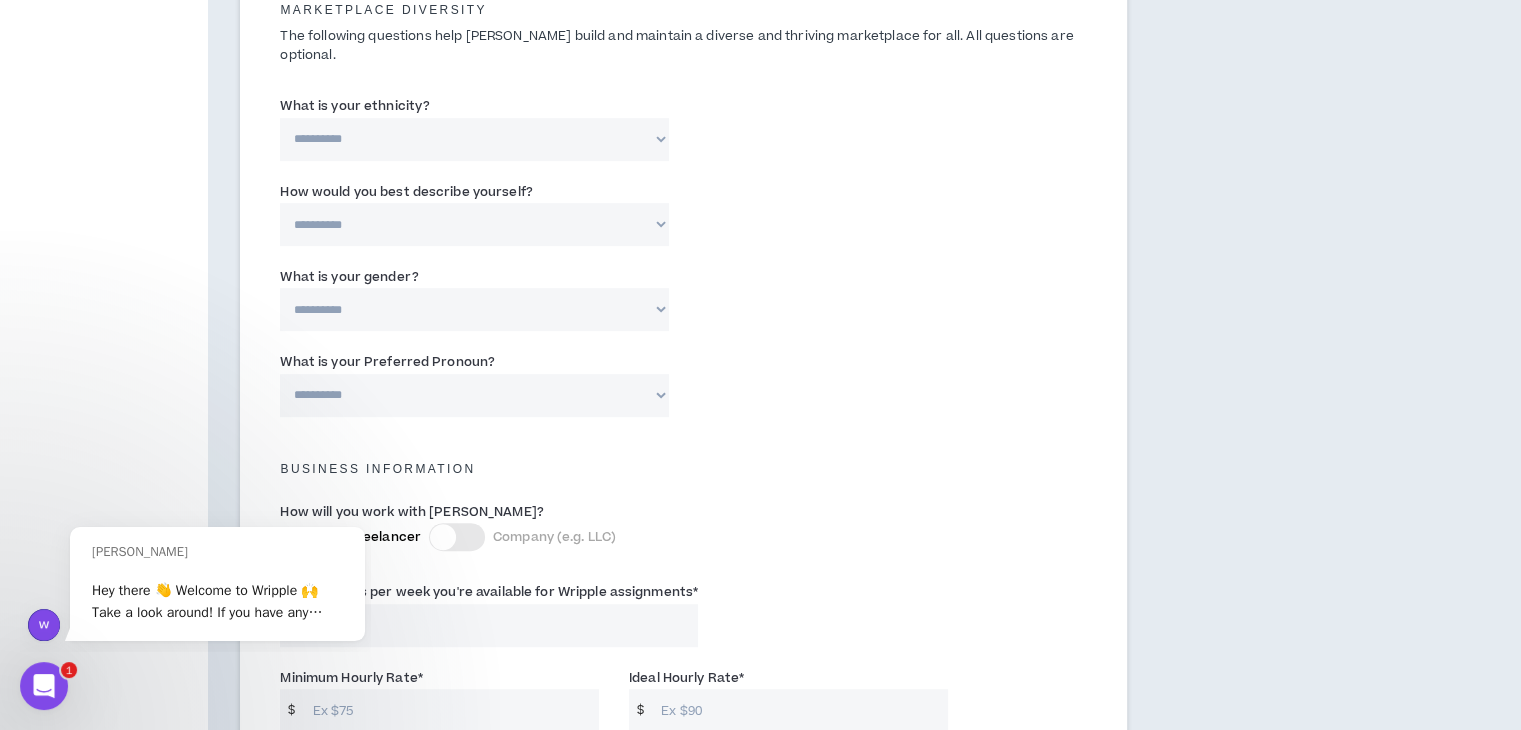 click on "**********" at bounding box center (474, 139) 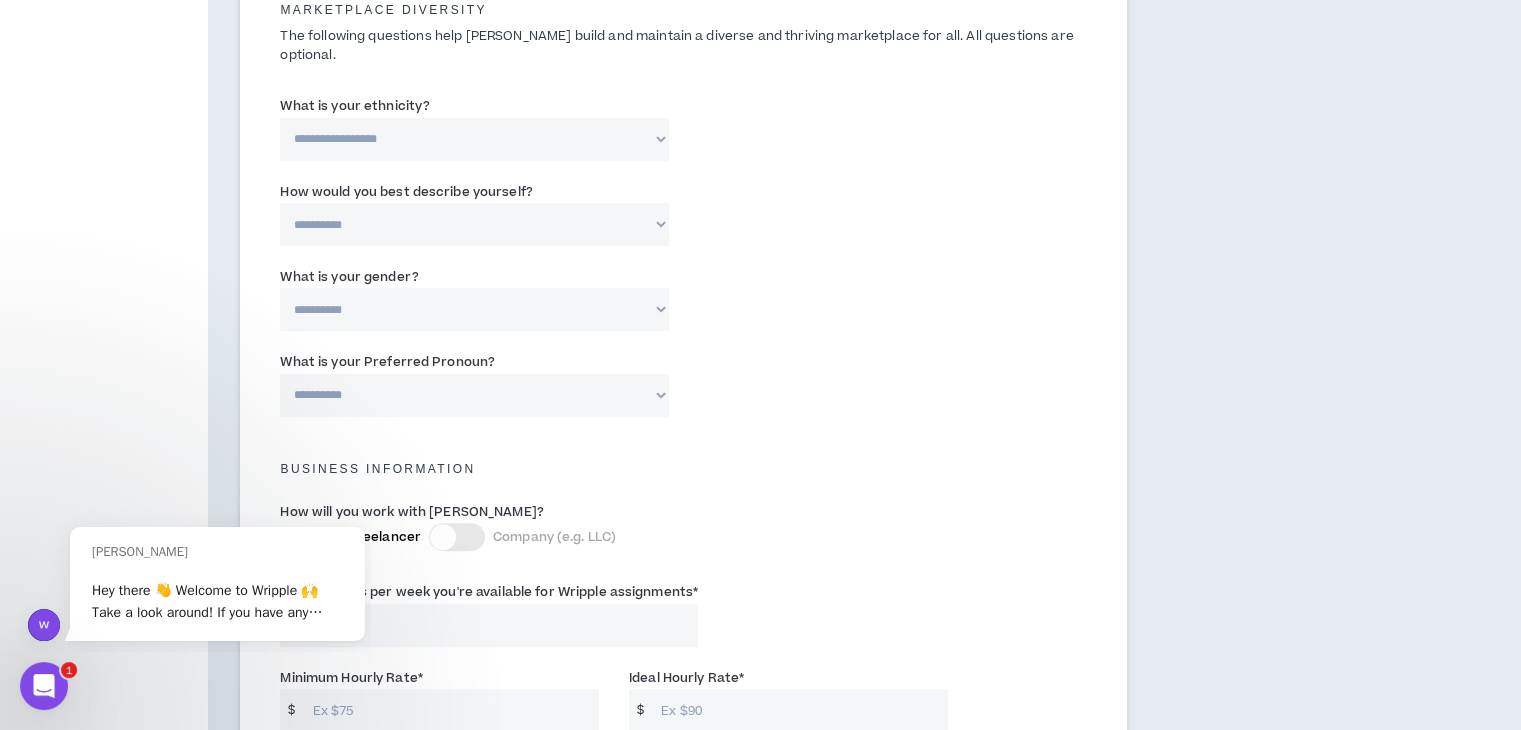 click on "**********" at bounding box center [474, 139] 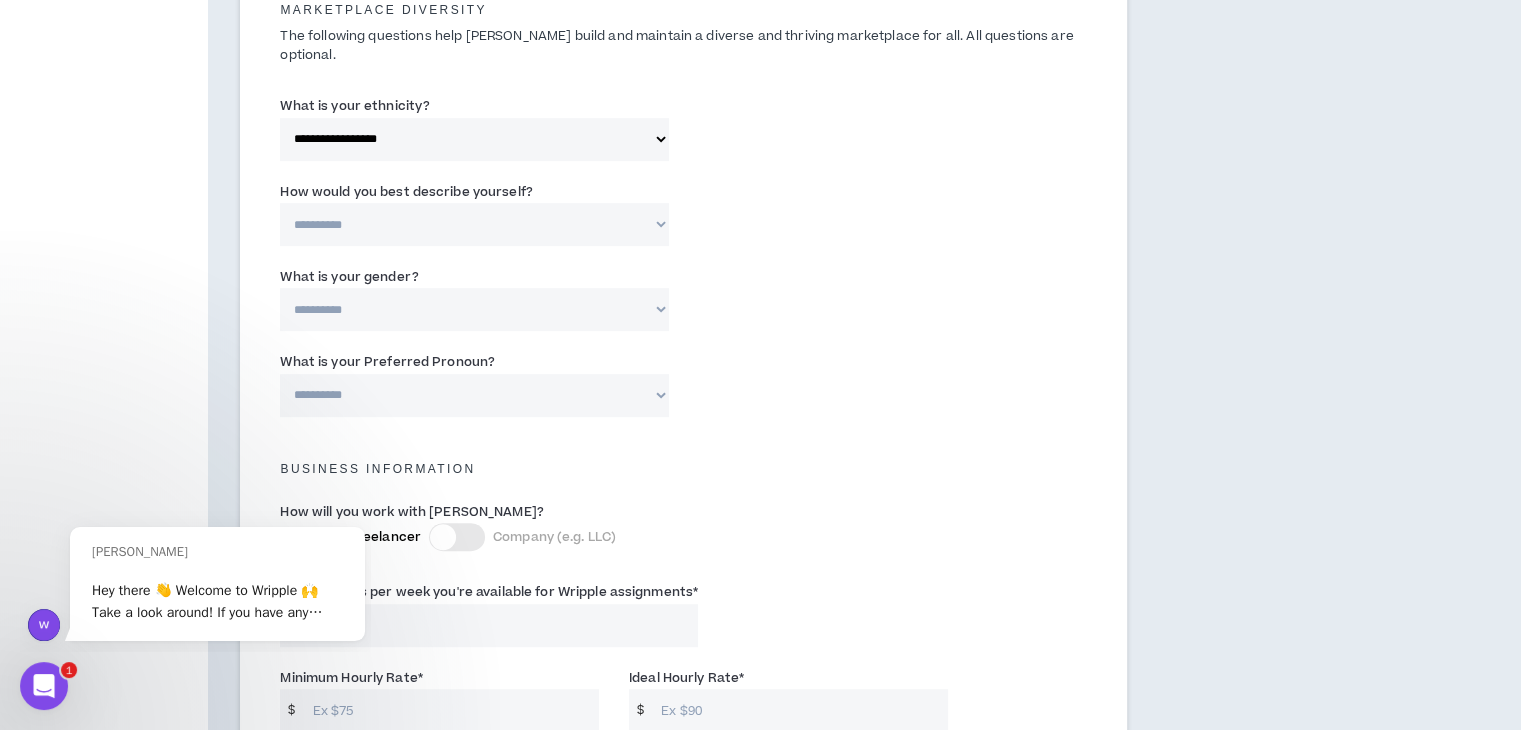 click on "**********" at bounding box center (474, 224) 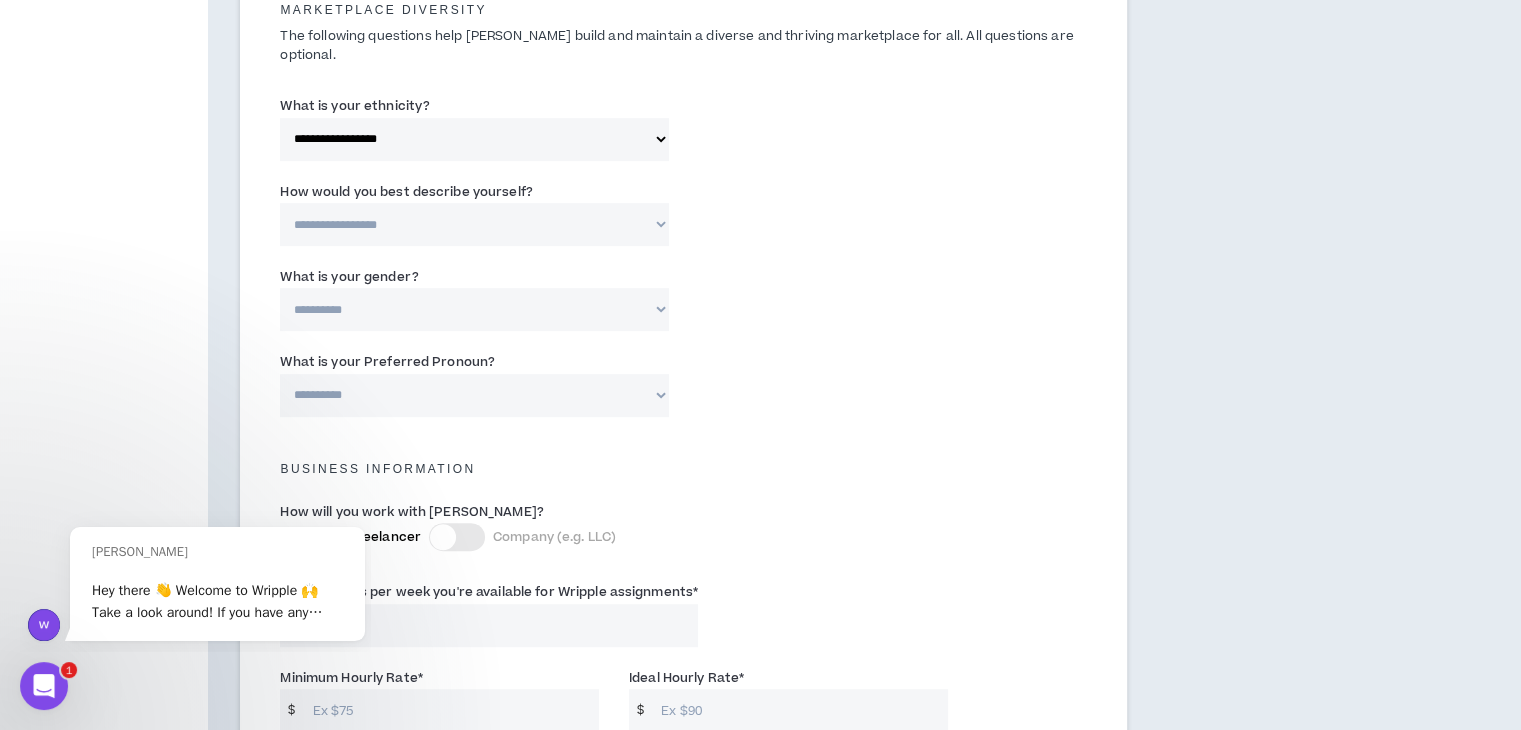 click on "**********" at bounding box center [474, 224] 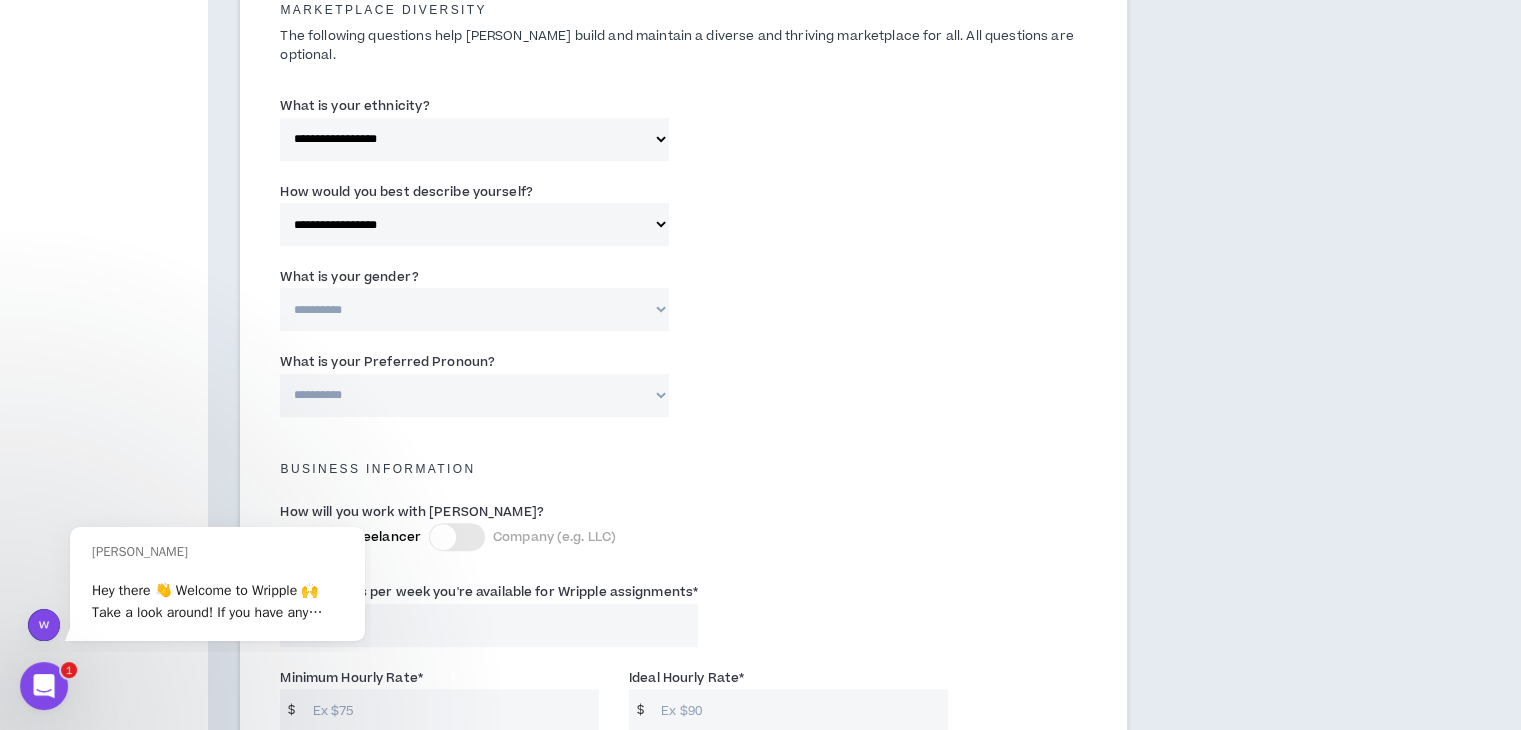 click on "**********" at bounding box center [474, 309] 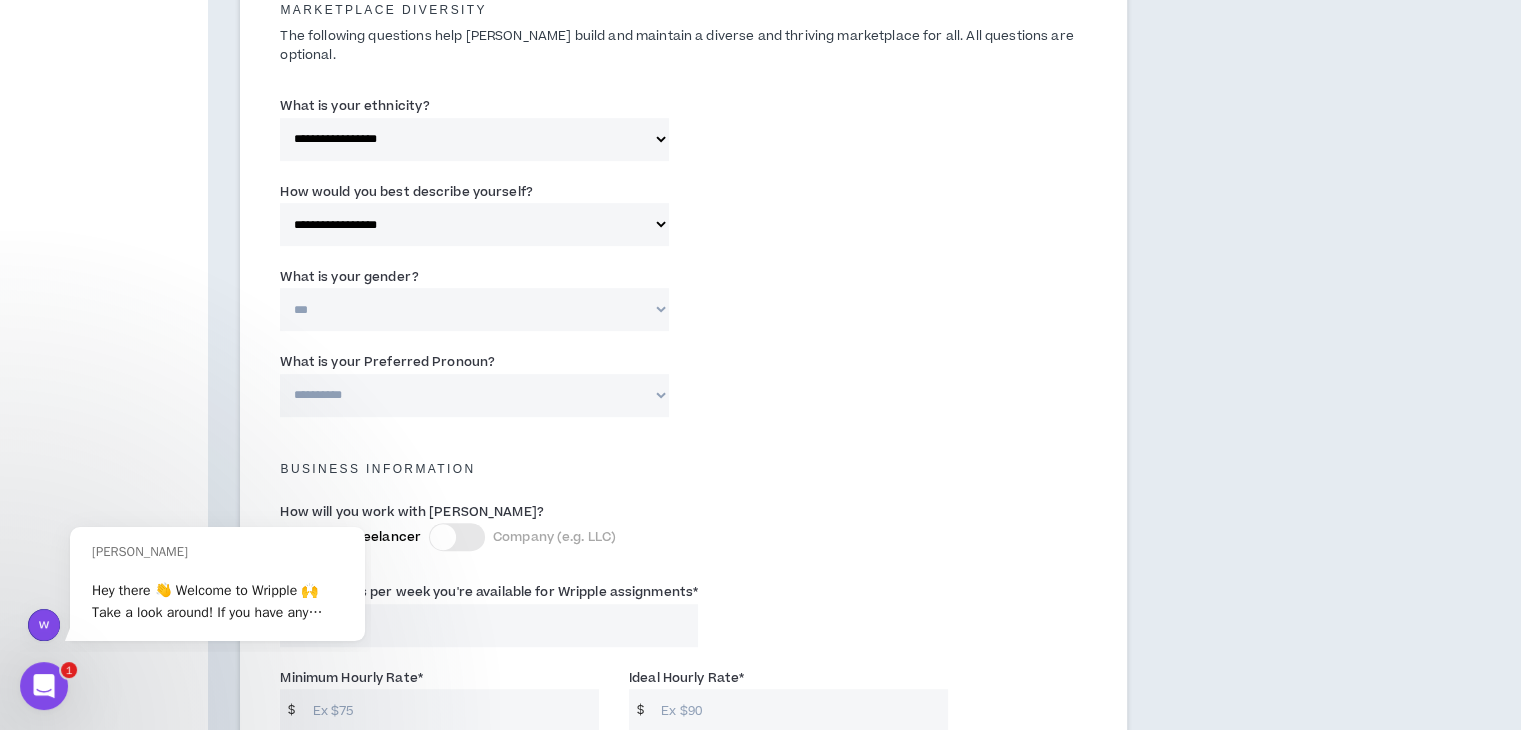 click on "**********" at bounding box center (474, 309) 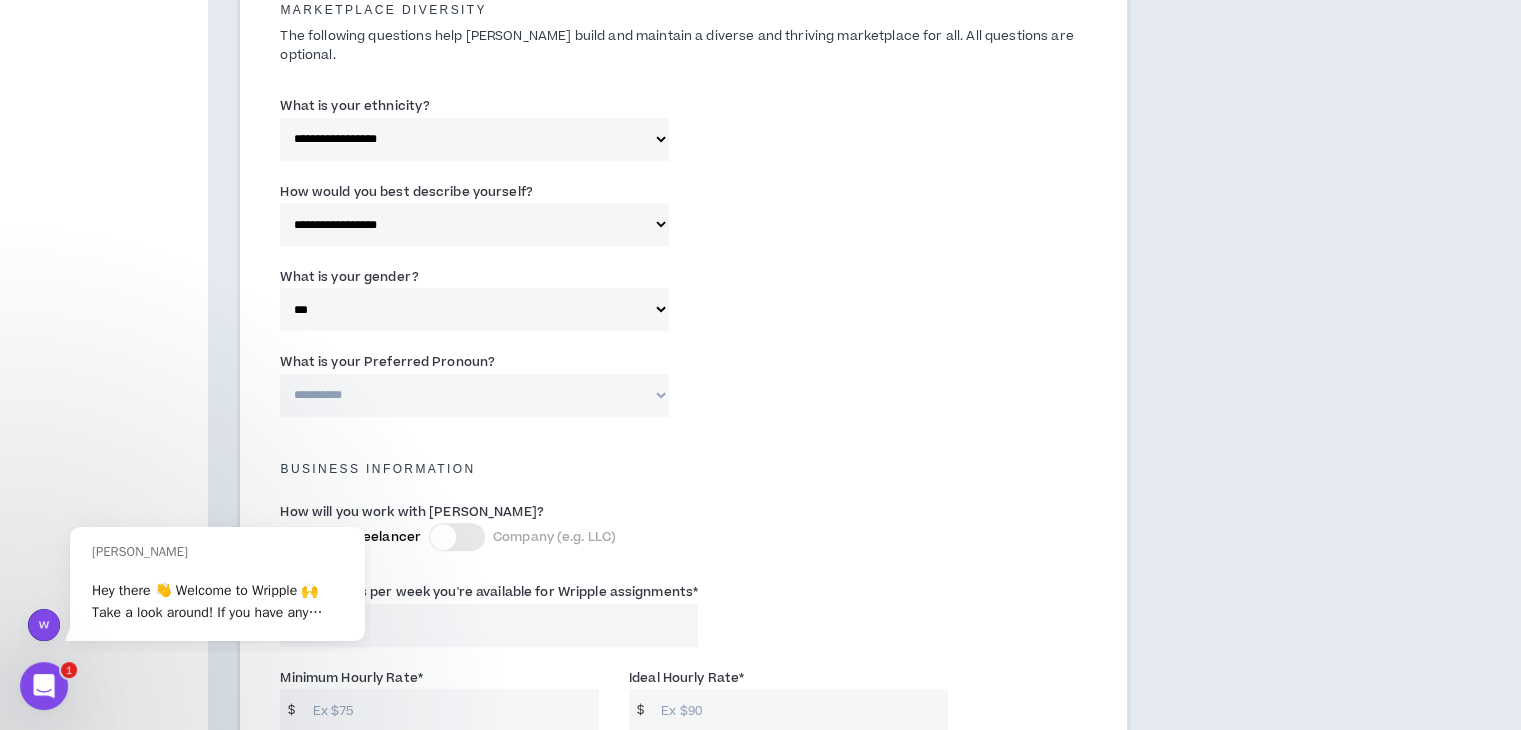 click on "**********" at bounding box center [474, 395] 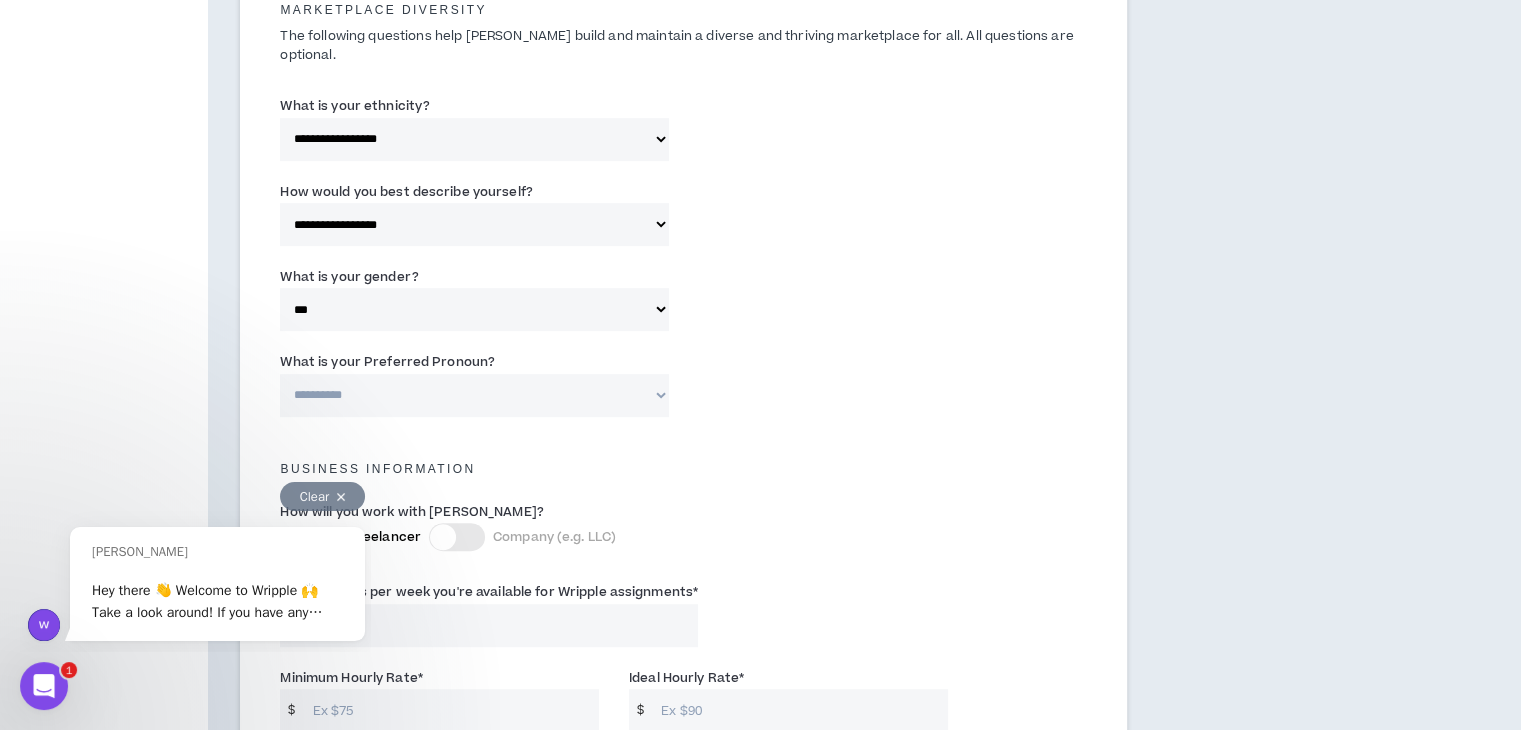 select on "**********" 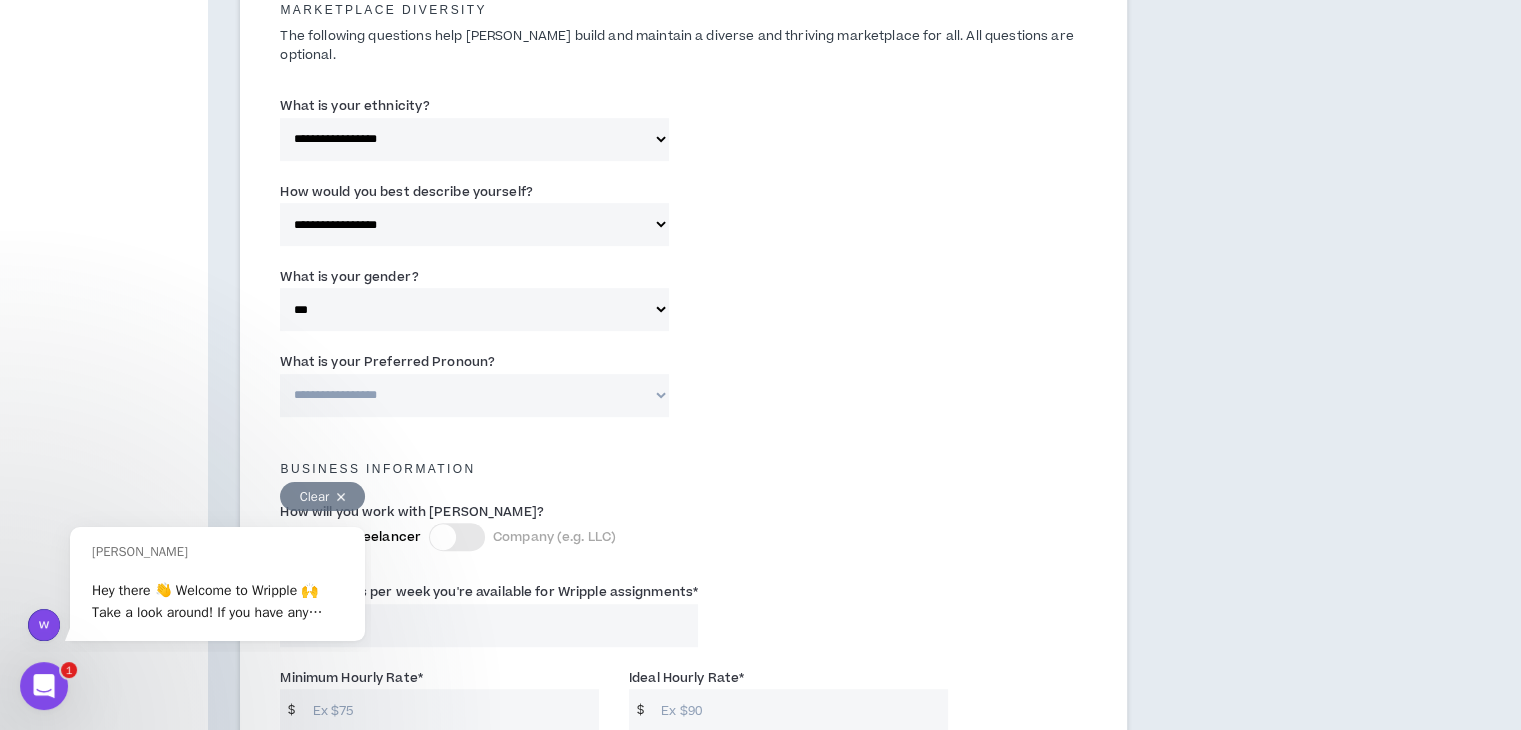 click on "**********" at bounding box center (474, 395) 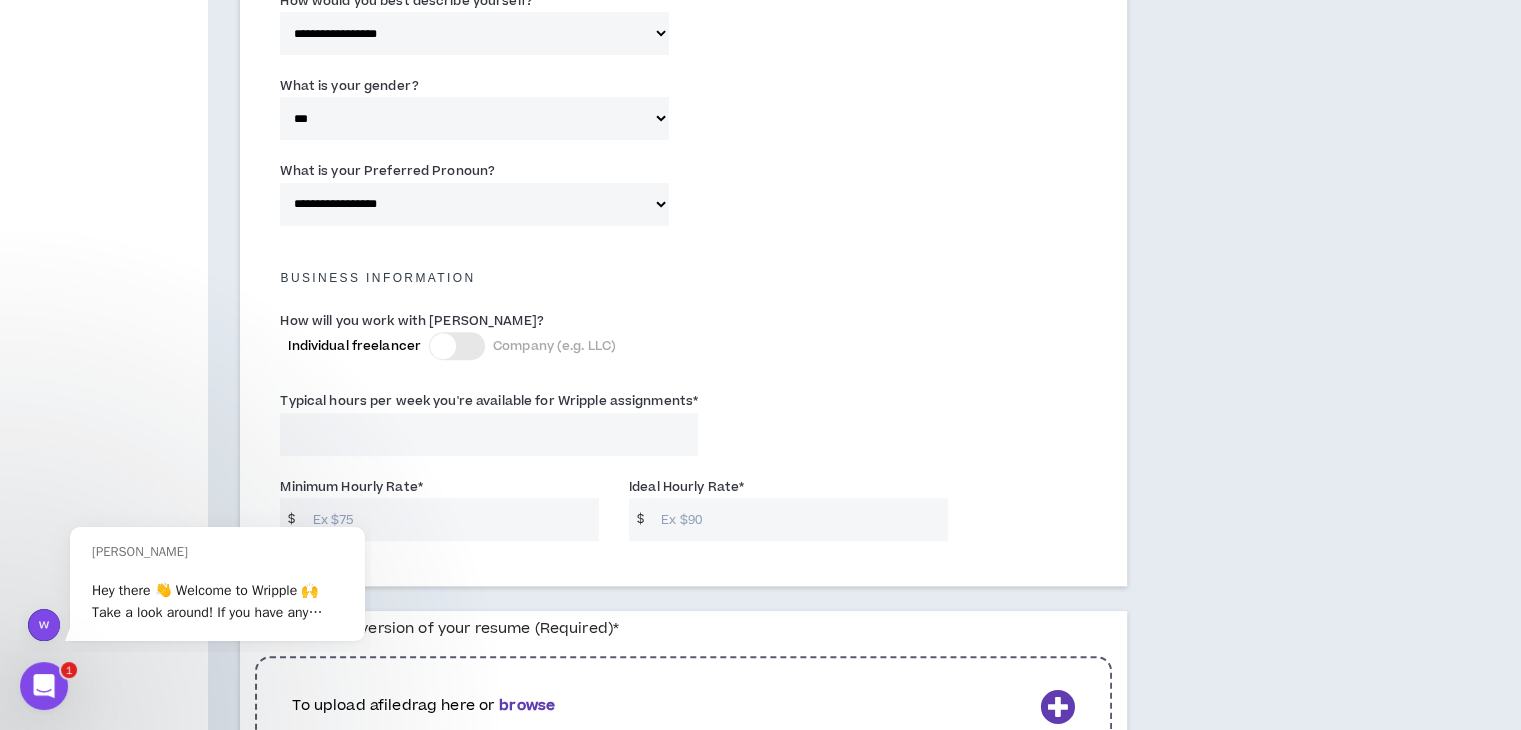 scroll, scrollTop: 1200, scrollLeft: 0, axis: vertical 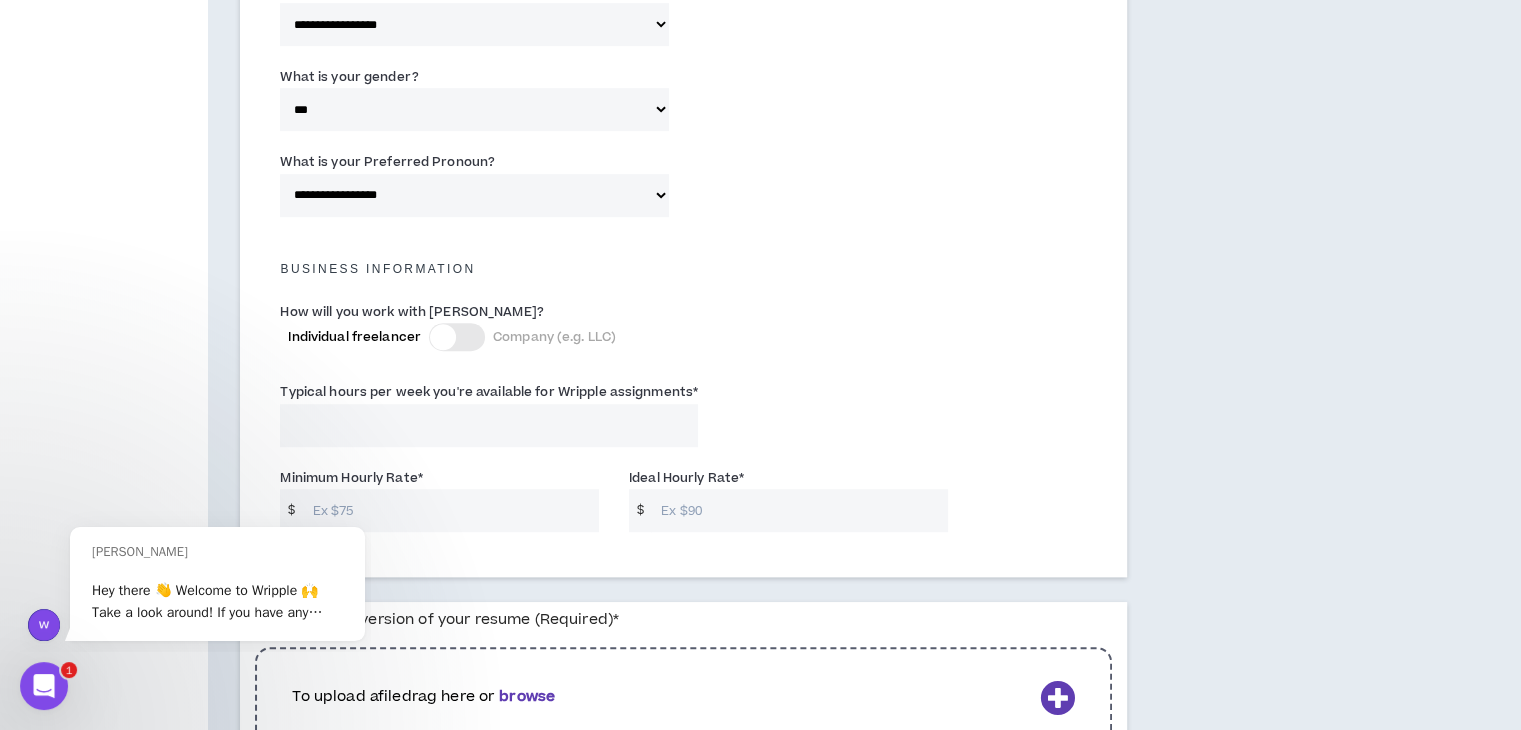 click at bounding box center (457, 337) 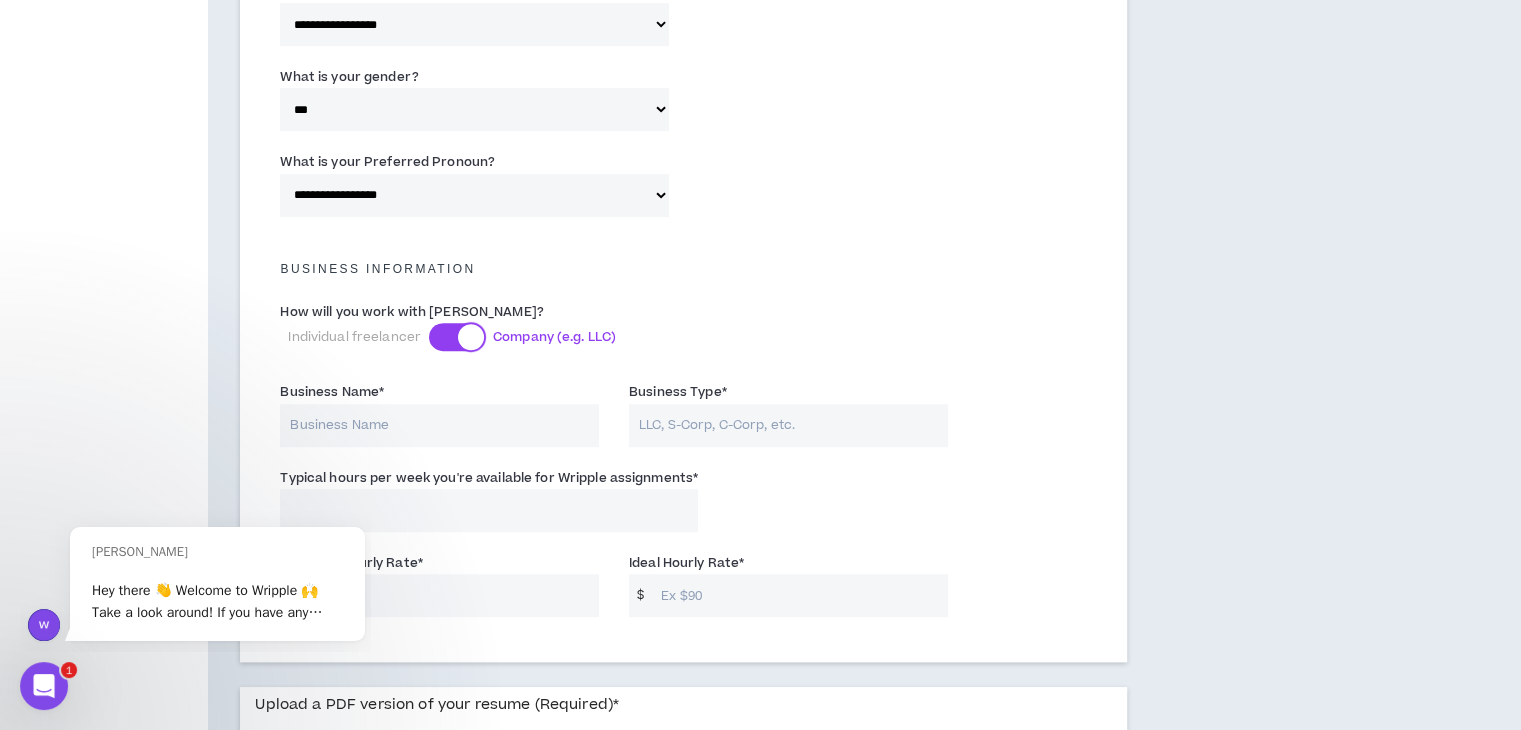click at bounding box center (471, 337) 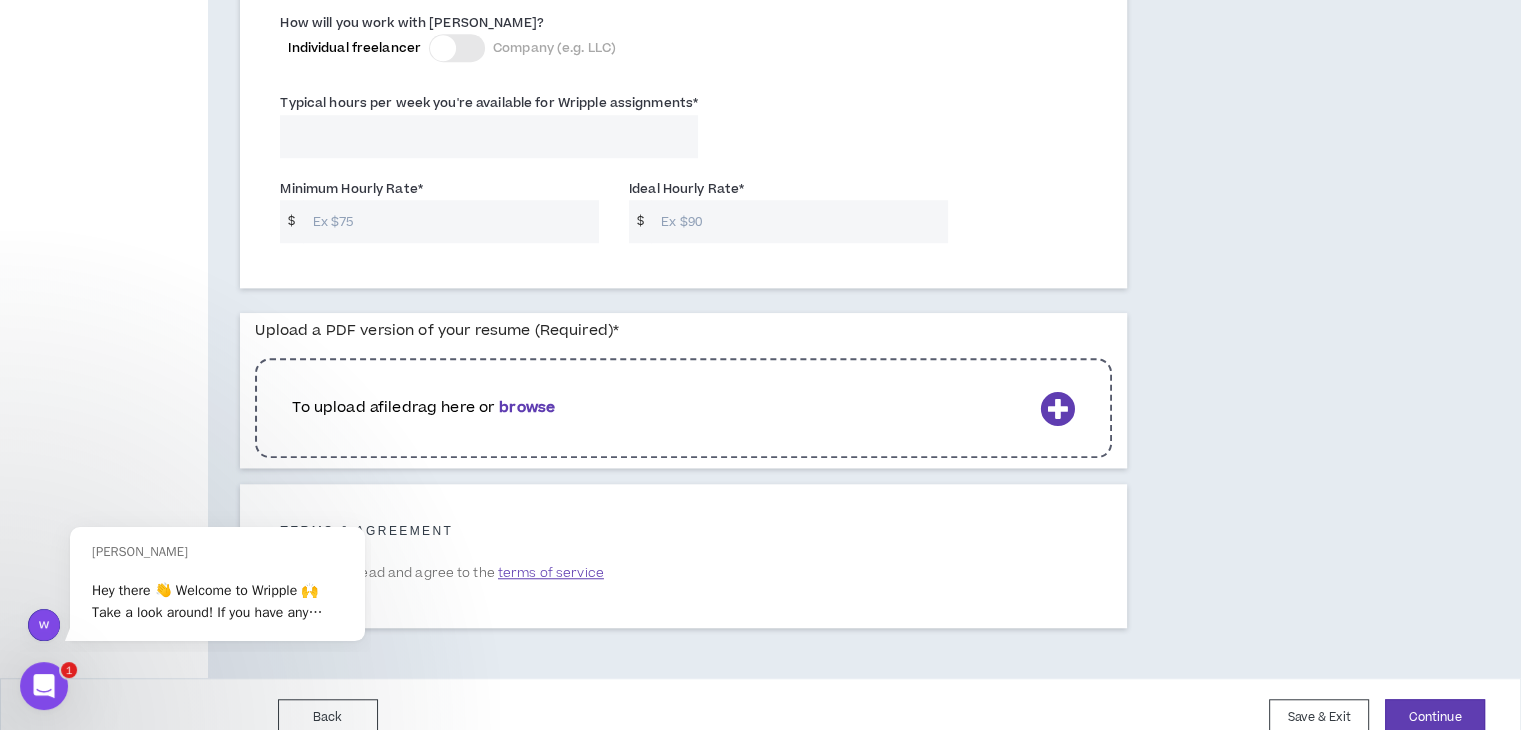 scroll, scrollTop: 1496, scrollLeft: 0, axis: vertical 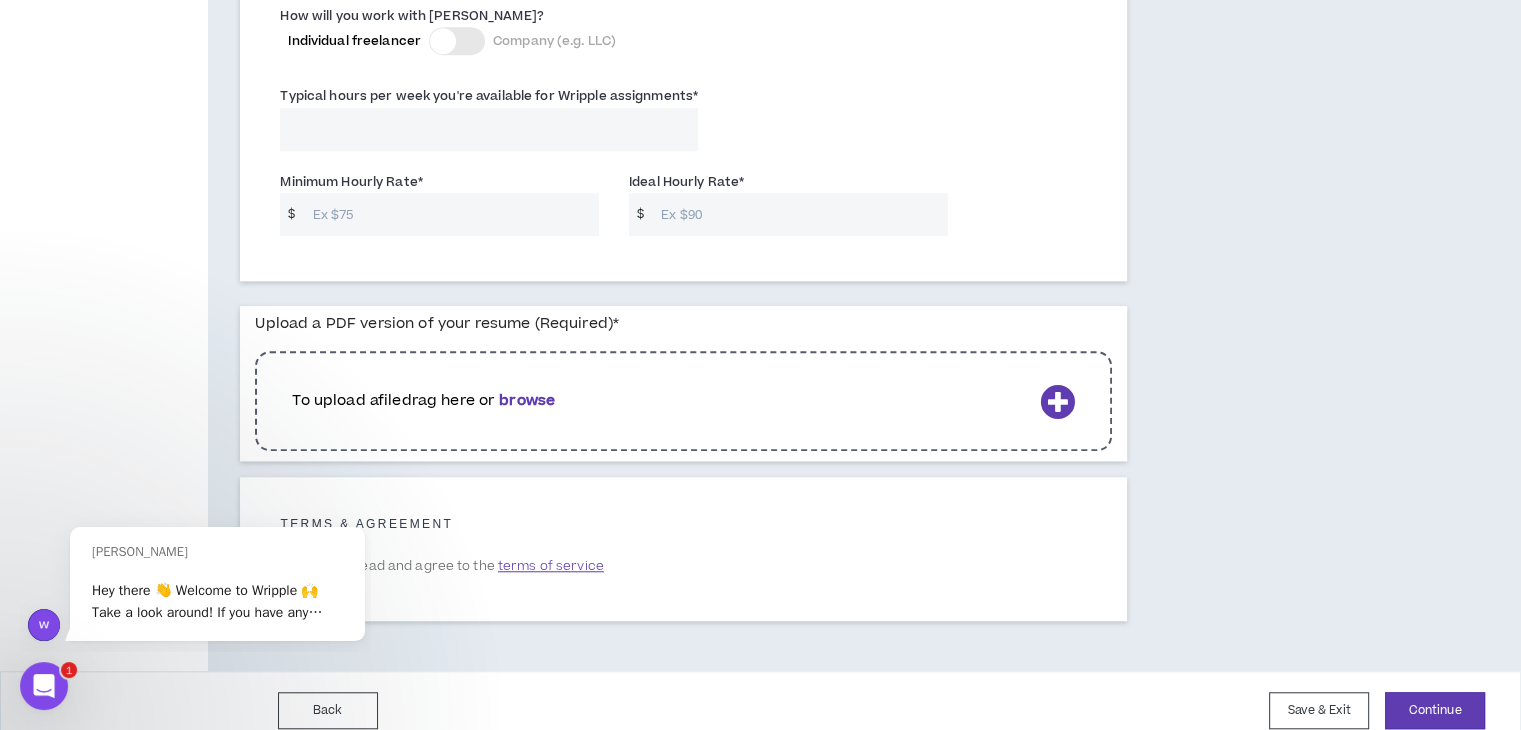 click on "Typical hours per week you're available for Wripple assignments  *" at bounding box center (489, 129) 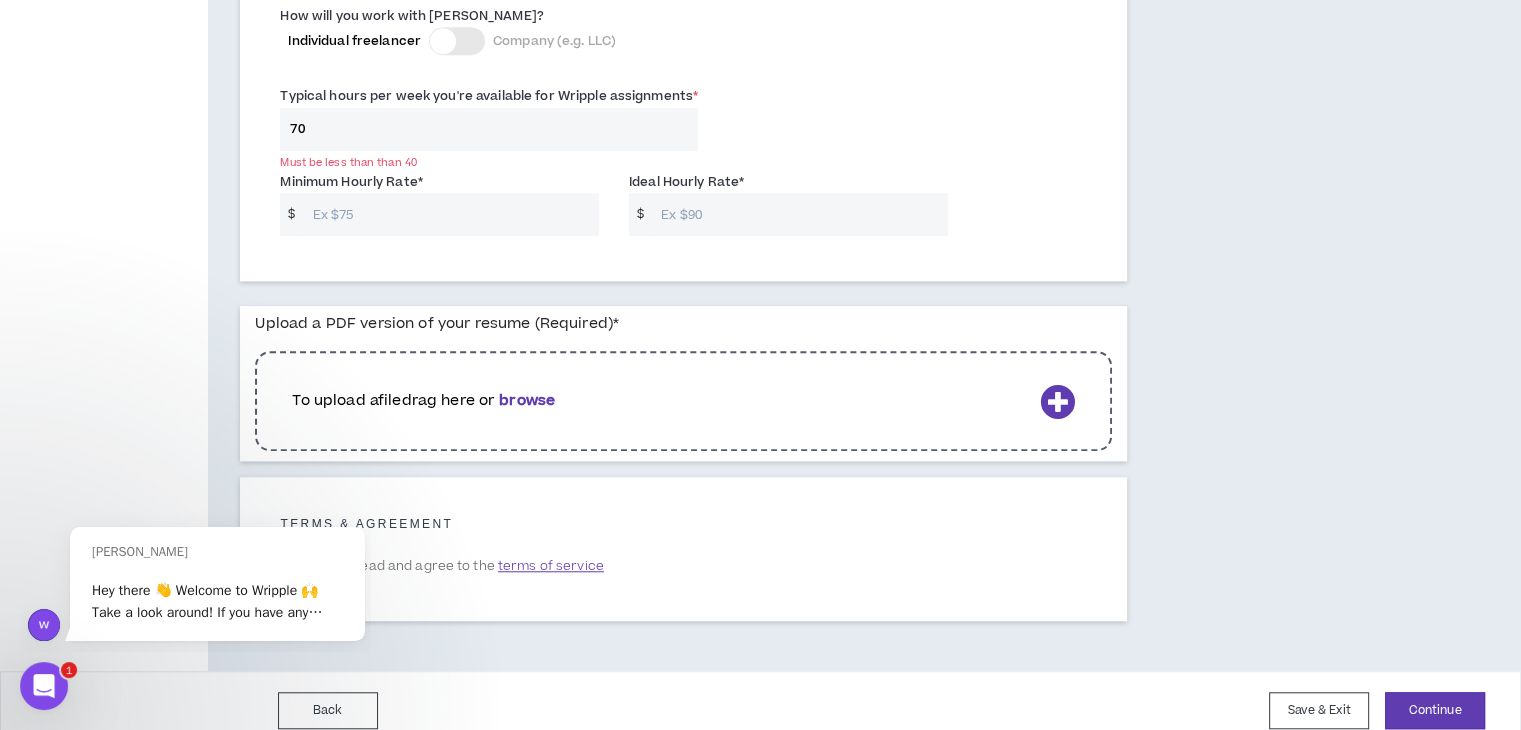 type on "7" 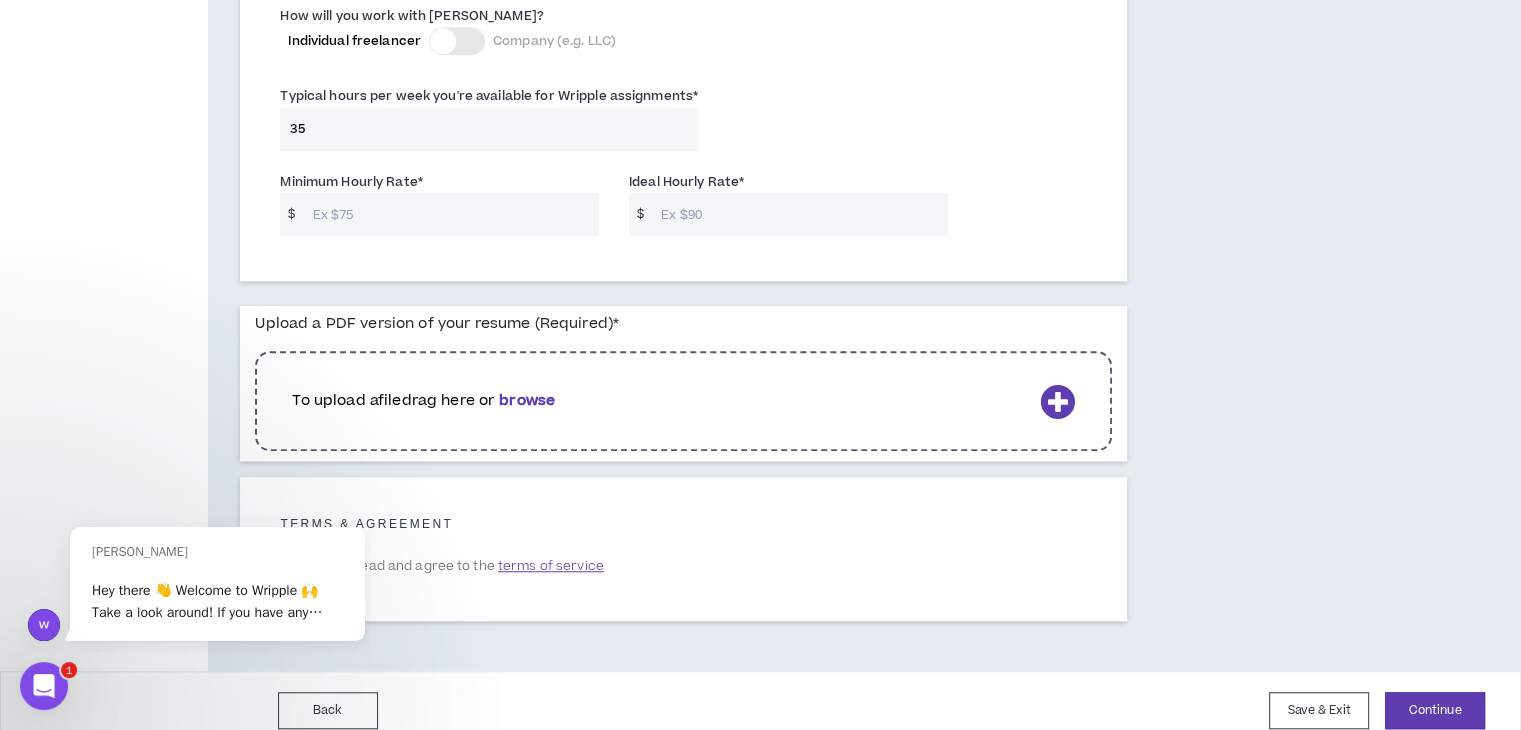 type on "35" 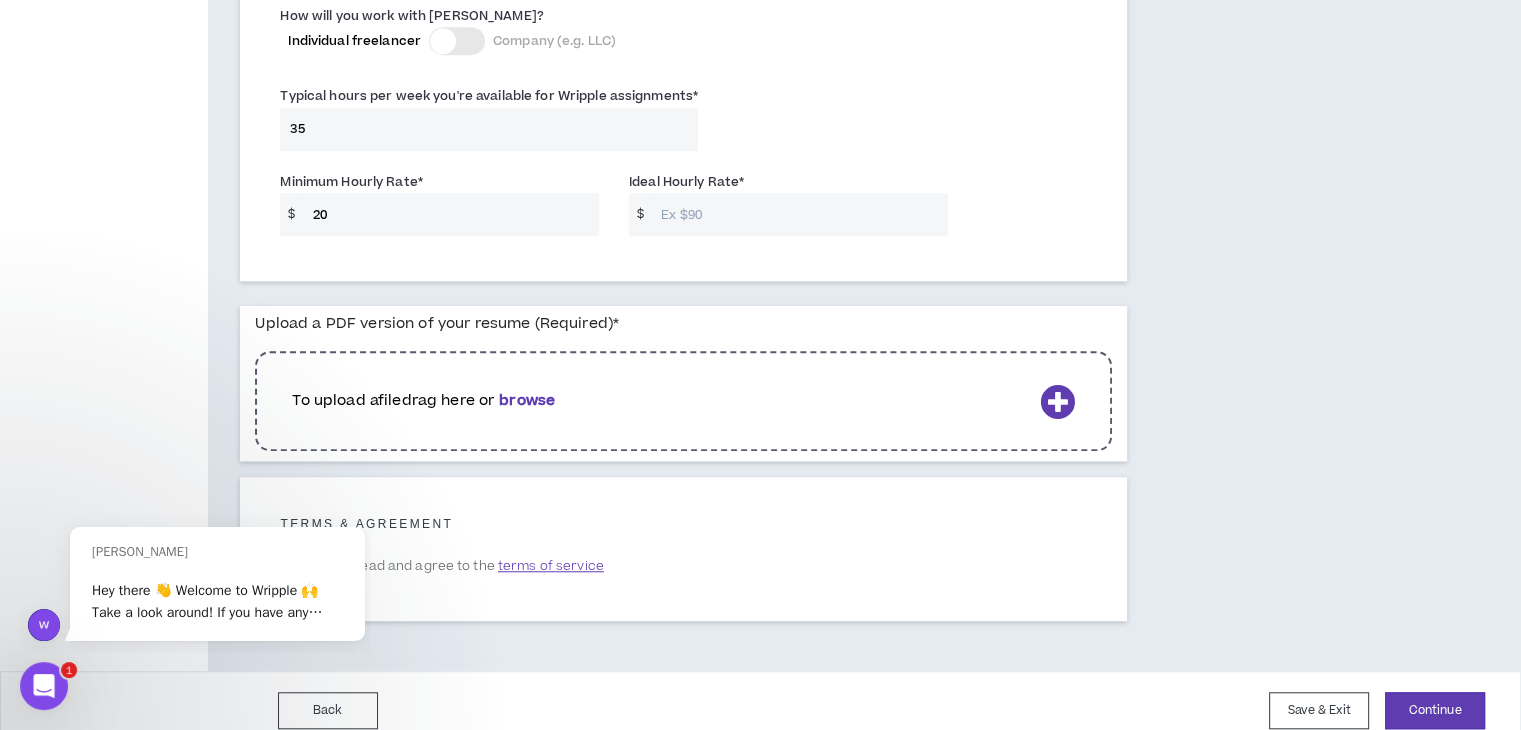 type on "20" 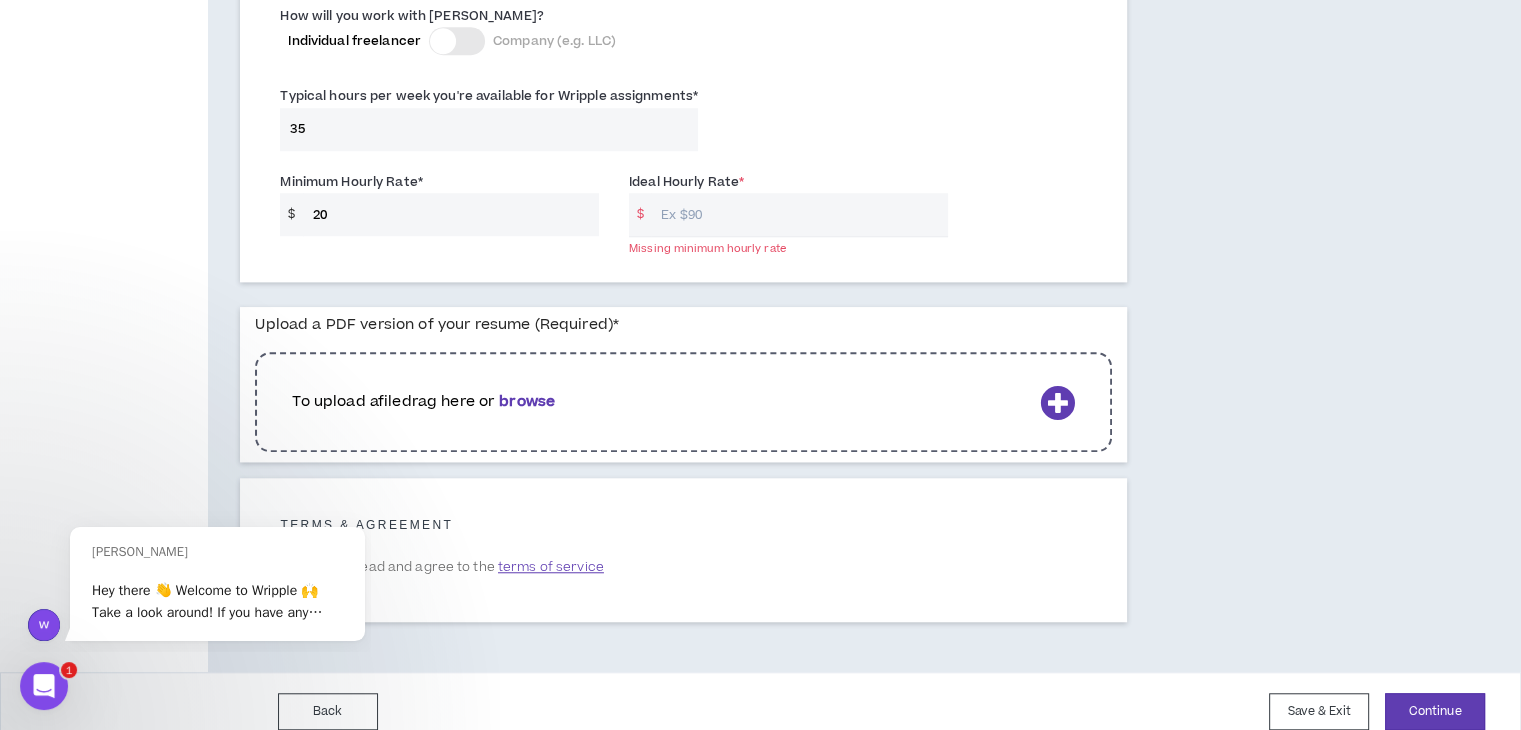 click on "Ideal Hourly Rate  *" at bounding box center (686, 182) 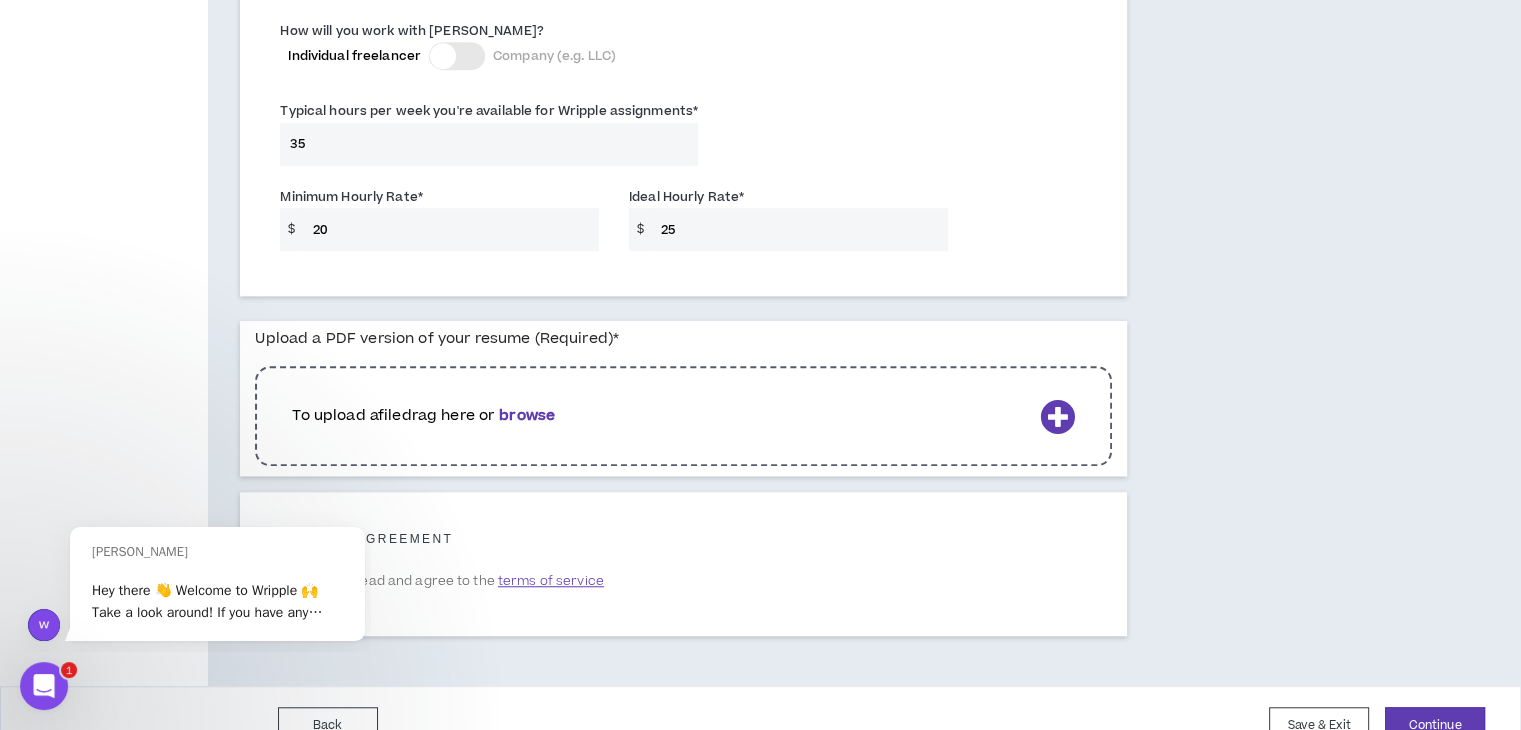 scroll, scrollTop: 1496, scrollLeft: 0, axis: vertical 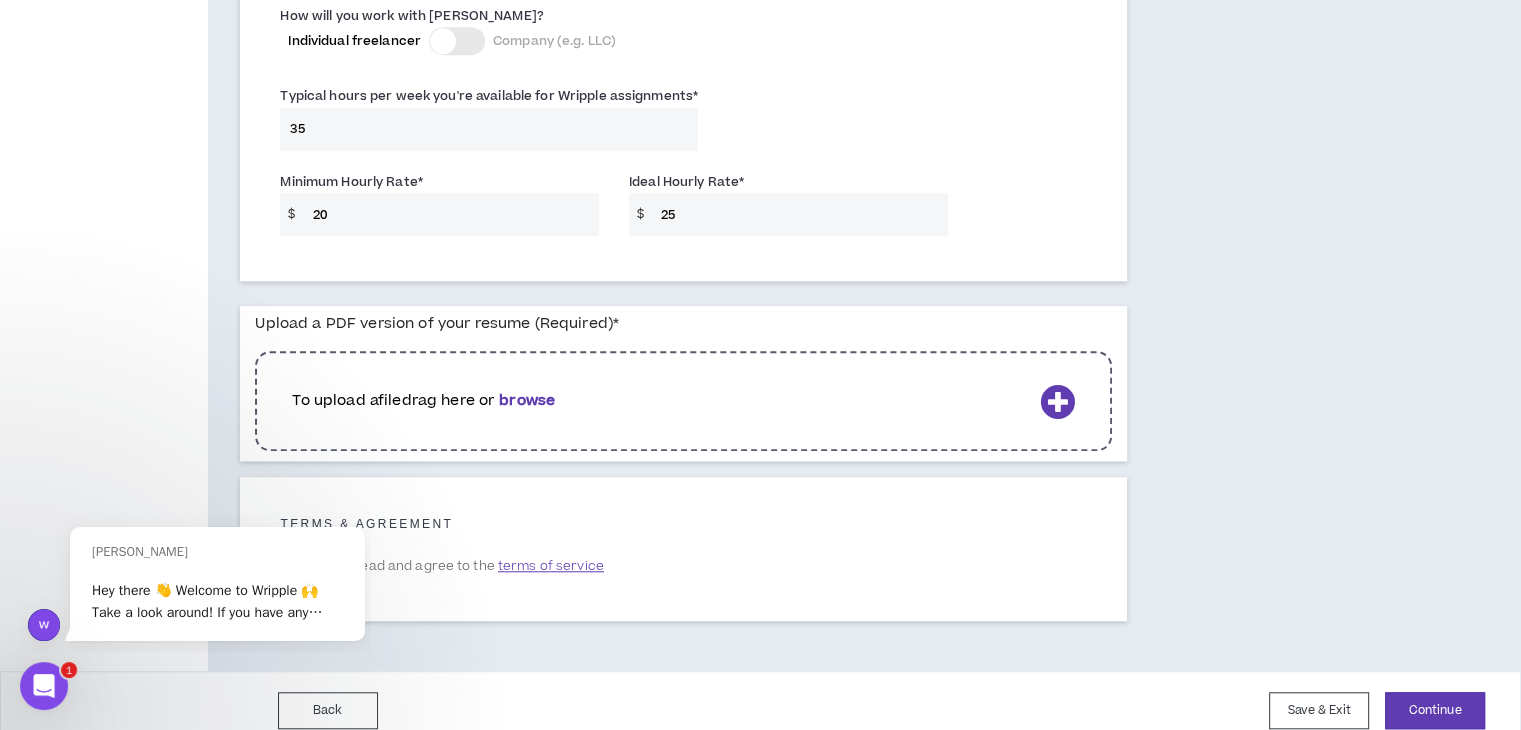 type on "25" 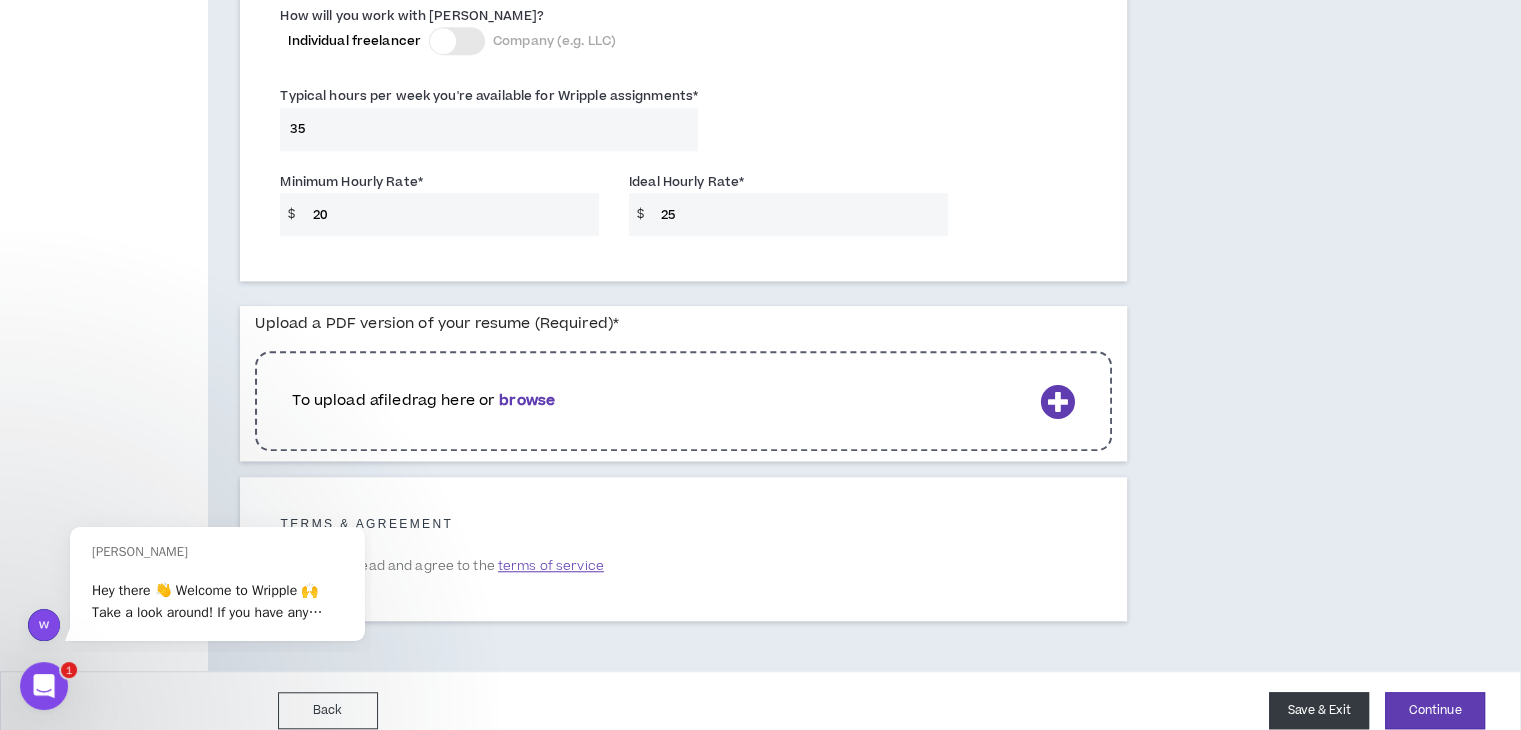 click on "Save & Exit" at bounding box center (1319, 710) 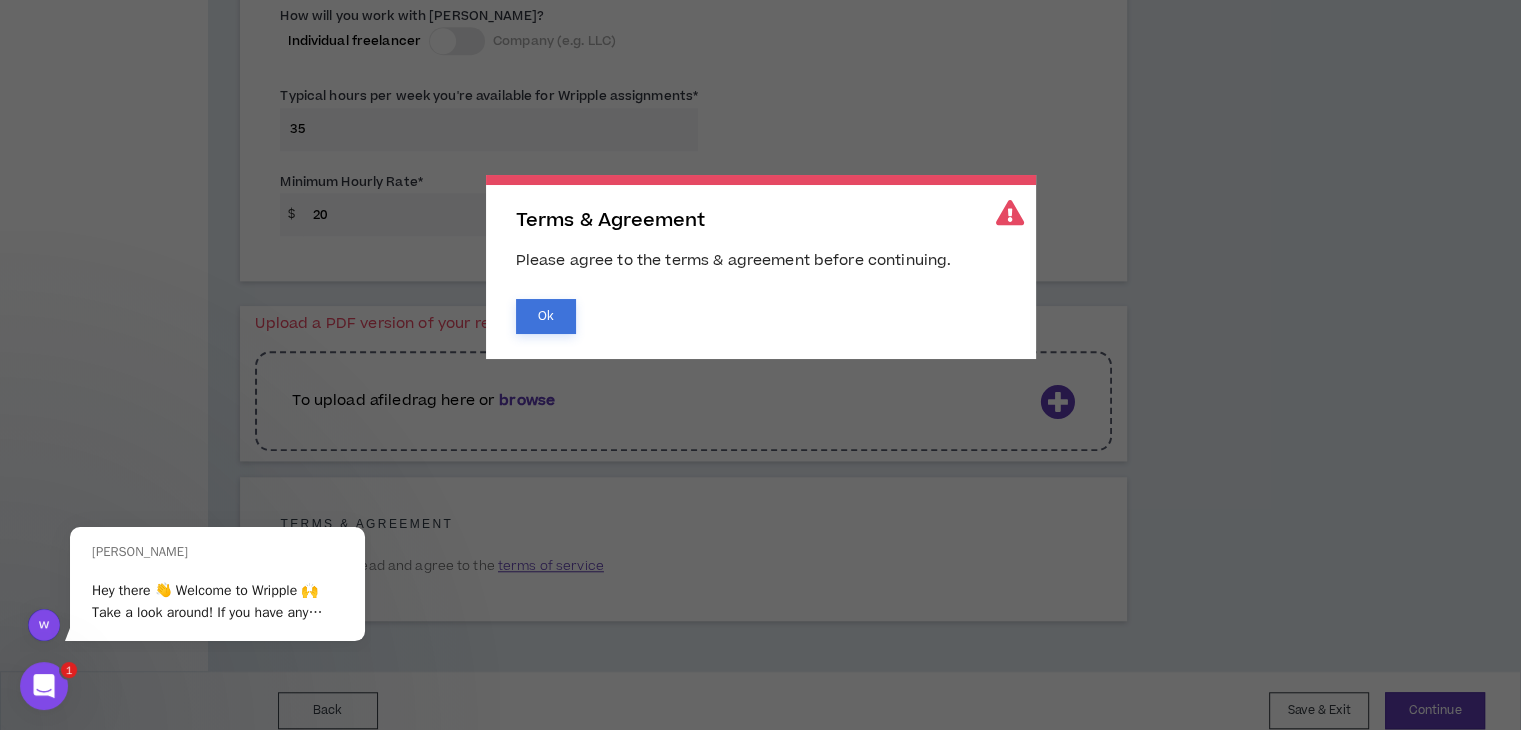 click on "Ok" at bounding box center (546, 316) 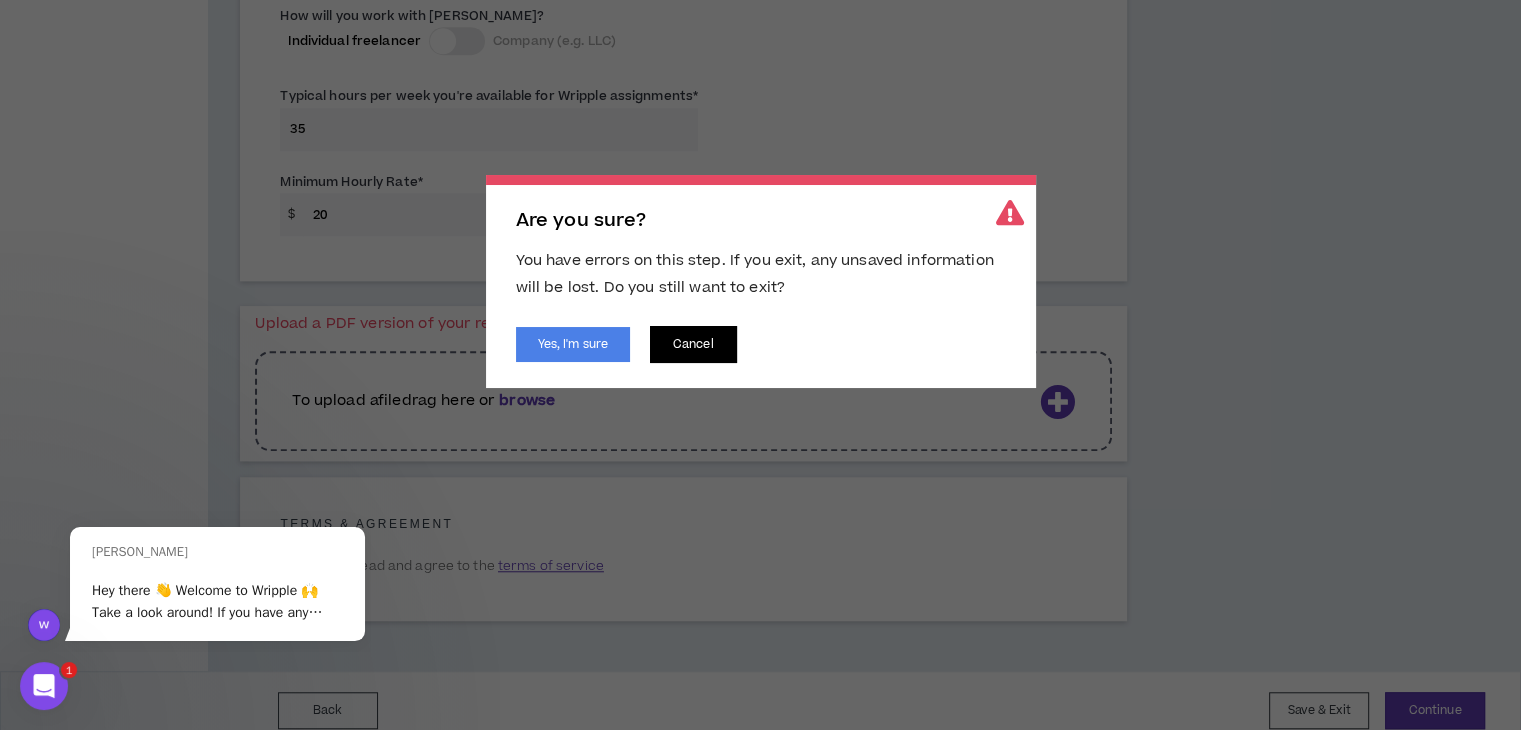 click on "Cancel" at bounding box center (693, 344) 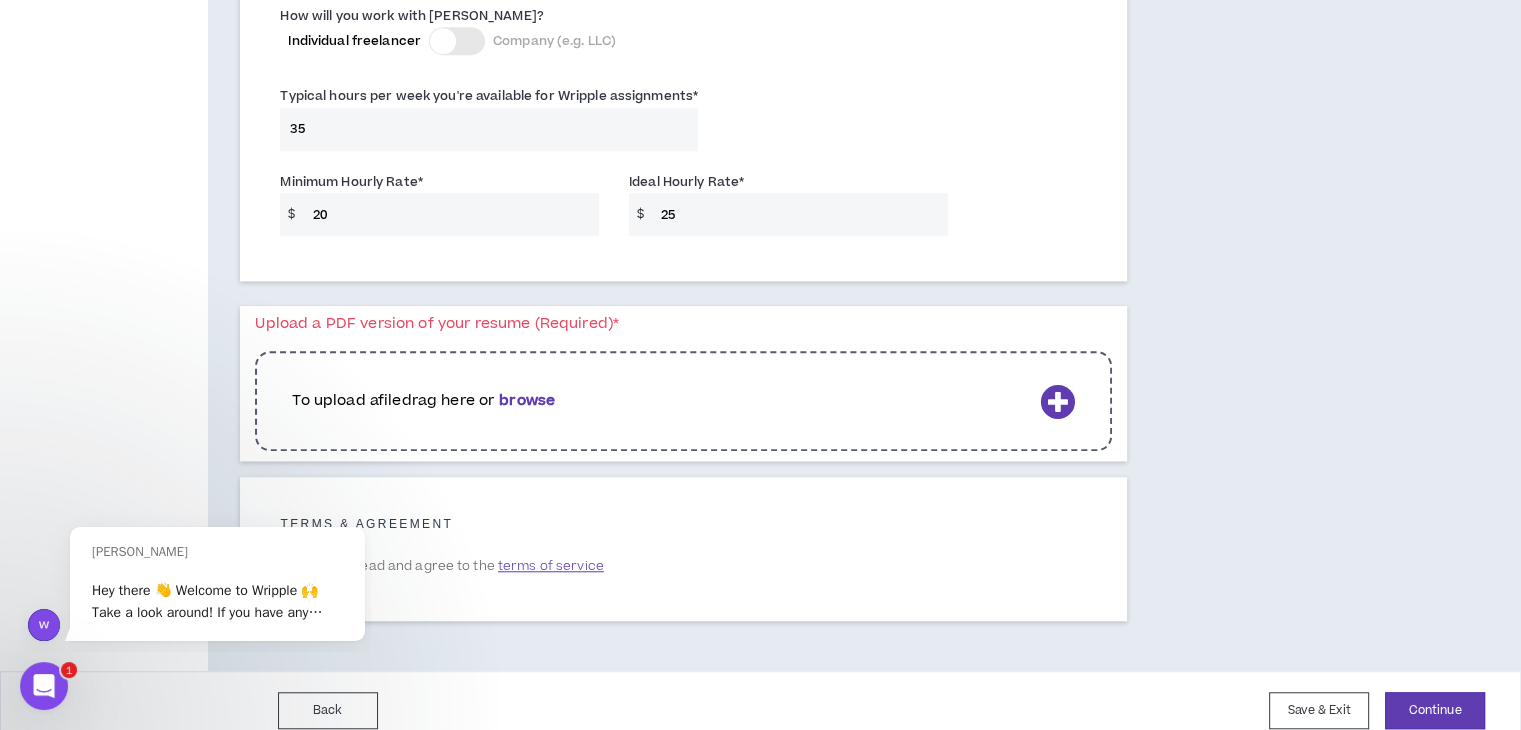 click on "**********" at bounding box center (778, -368) 